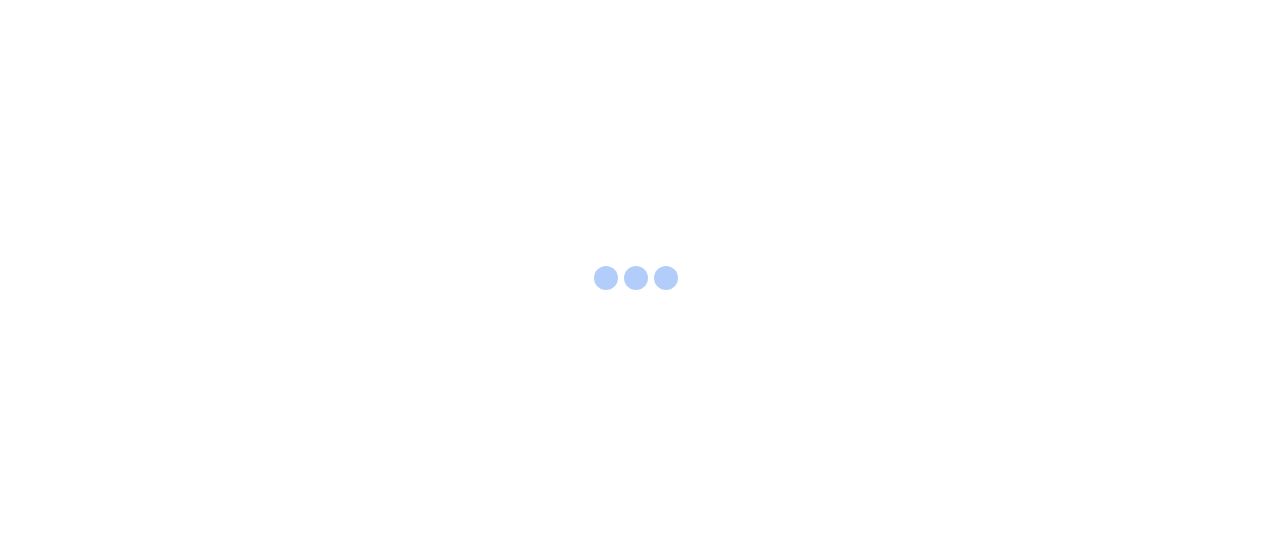 scroll, scrollTop: 0, scrollLeft: 0, axis: both 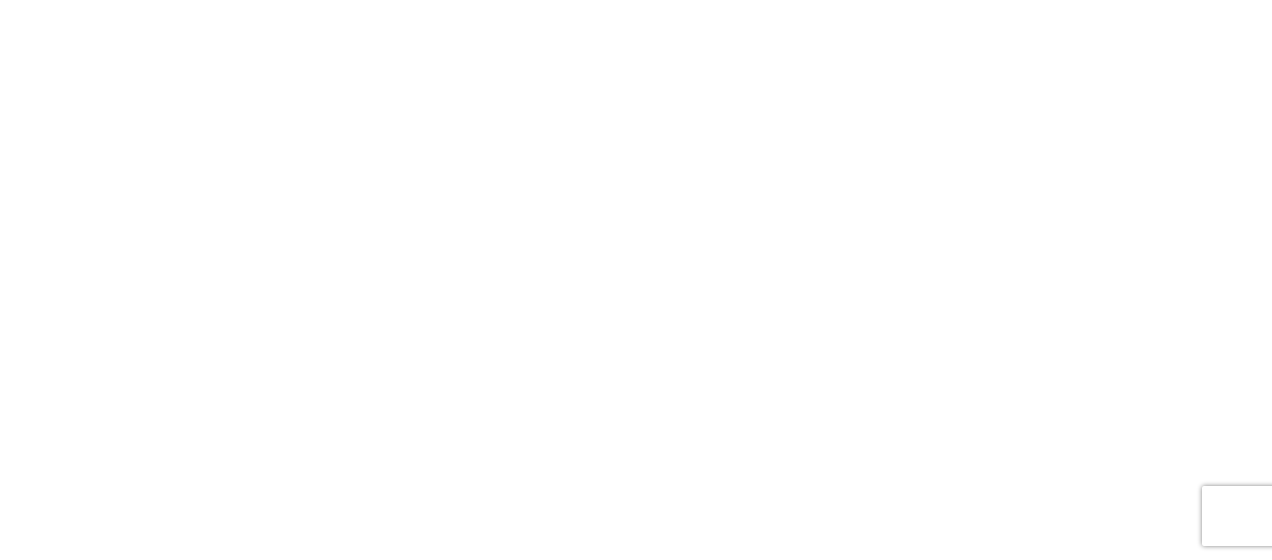 select on "FULL" 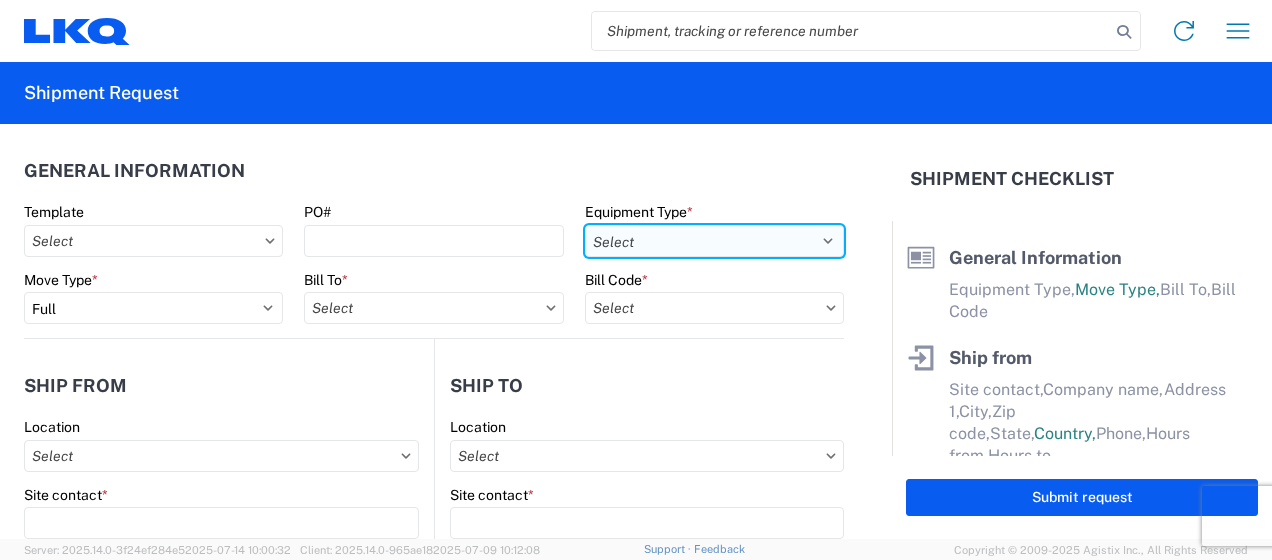 click on "Select 53’ Dry Van Flatbed Dropdeck (van) Lowboy (flatbed) Rail" at bounding box center [714, 241] 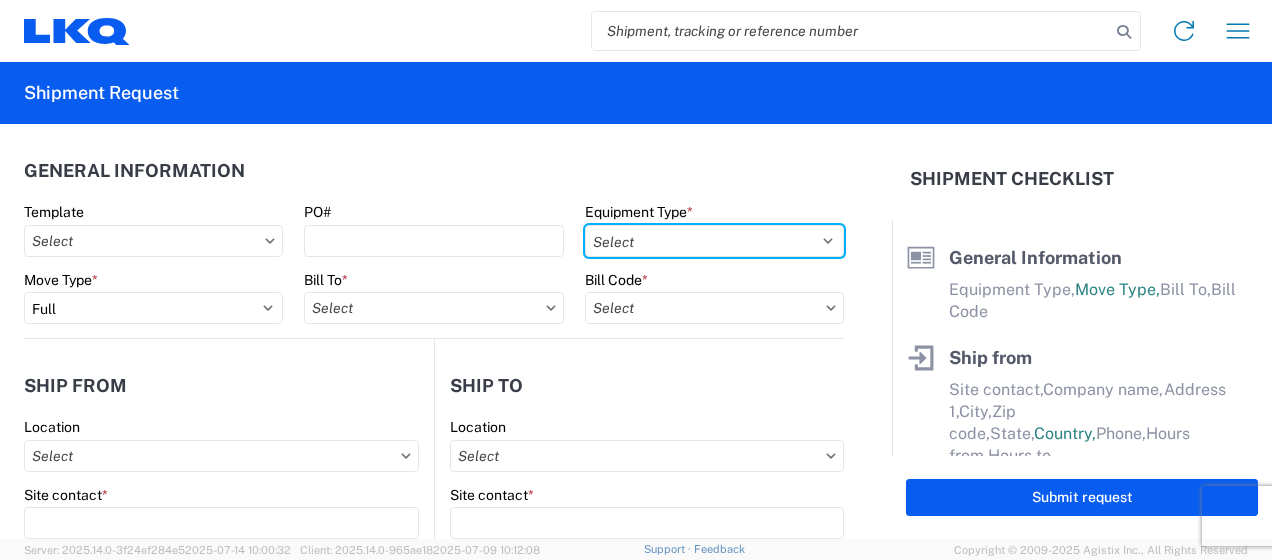 select on "STDV" 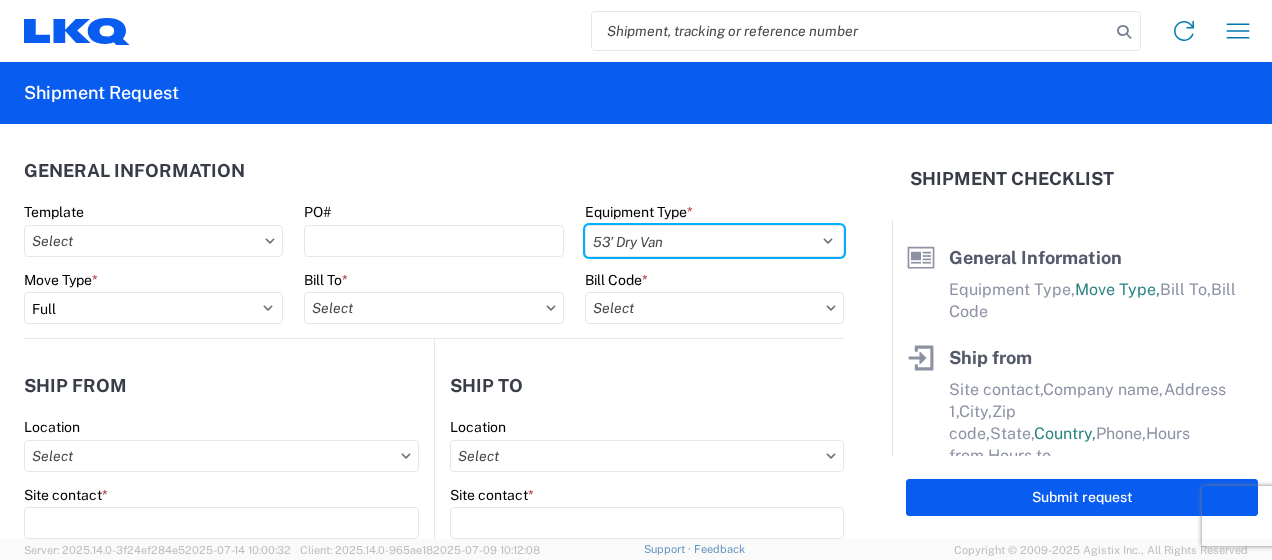 click on "Select 53’ Dry Van Flatbed Dropdeck (van) Lowboy (flatbed) Rail" at bounding box center [714, 241] 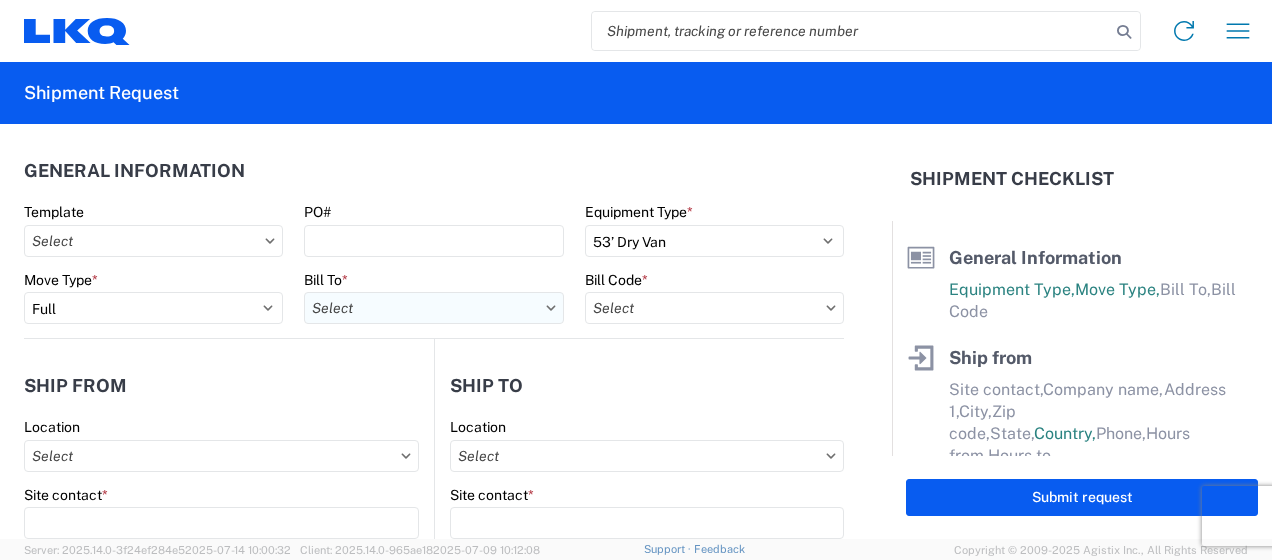 drag, startPoint x: 403, startPoint y: 299, endPoint x: 393, endPoint y: 303, distance: 10.770329 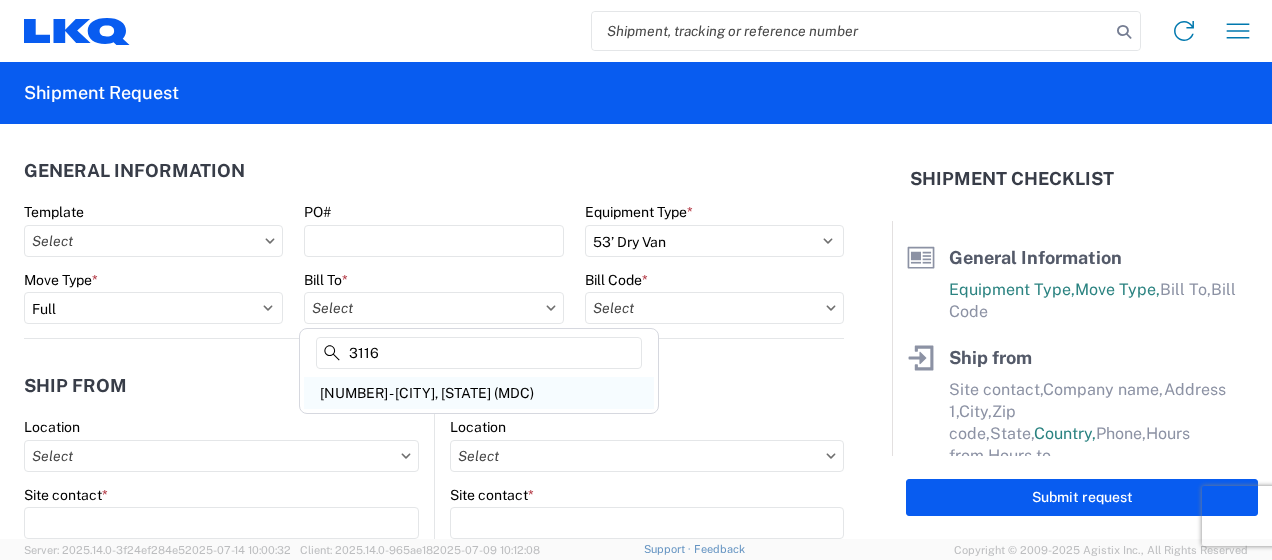 type on "3116" 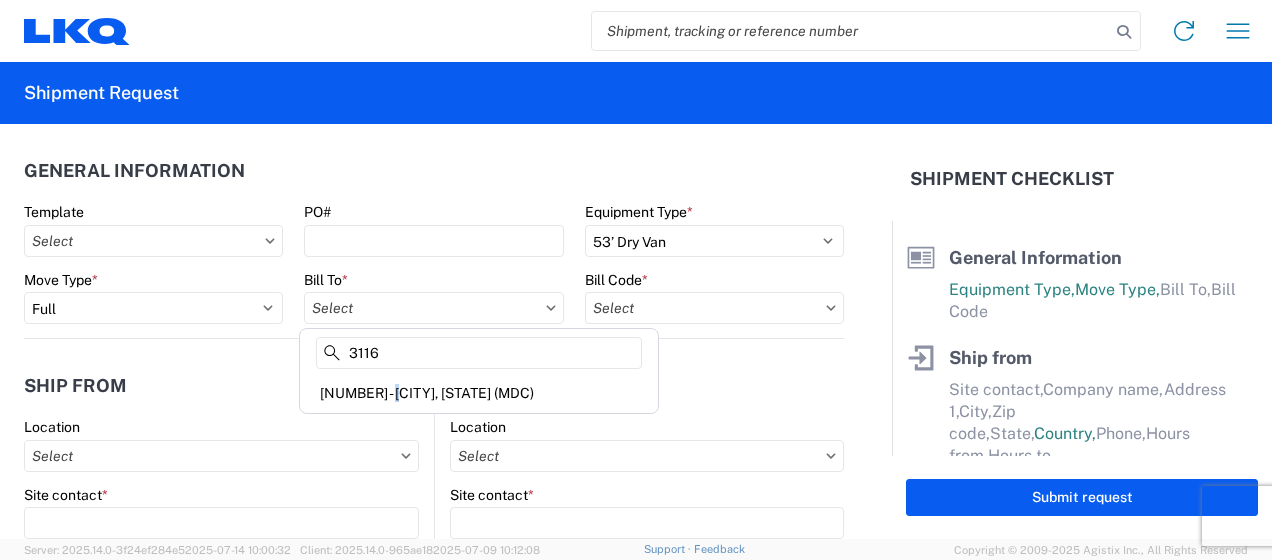 click on "[NUMBER] - [CITY], [STATE] (MDC)" 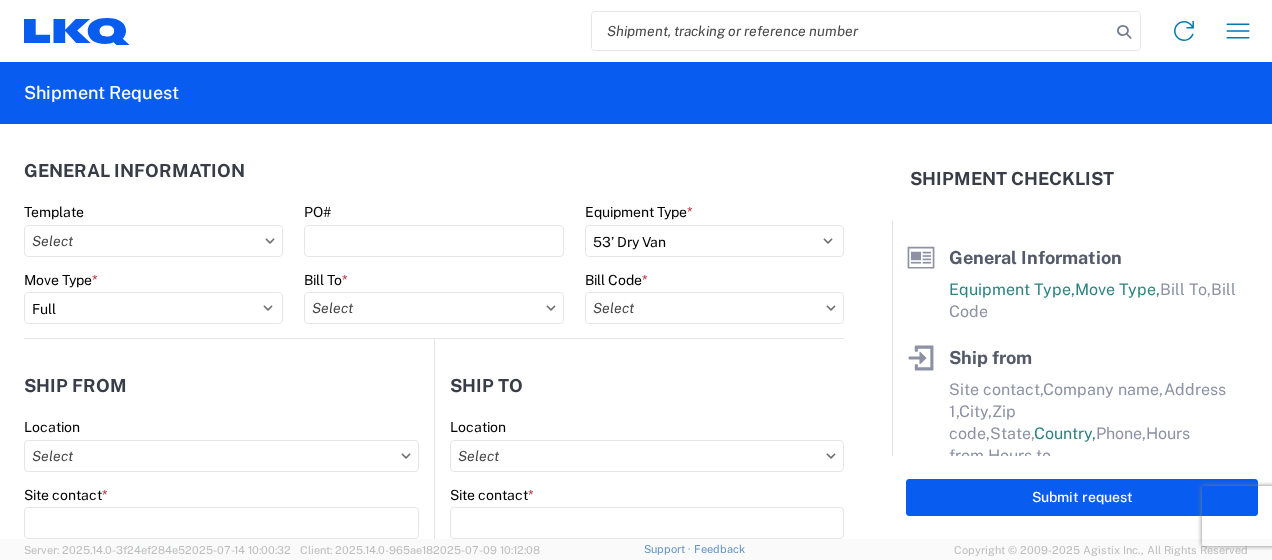 type on "[NUMBER] - [CITY], [STATE] (MDC)" 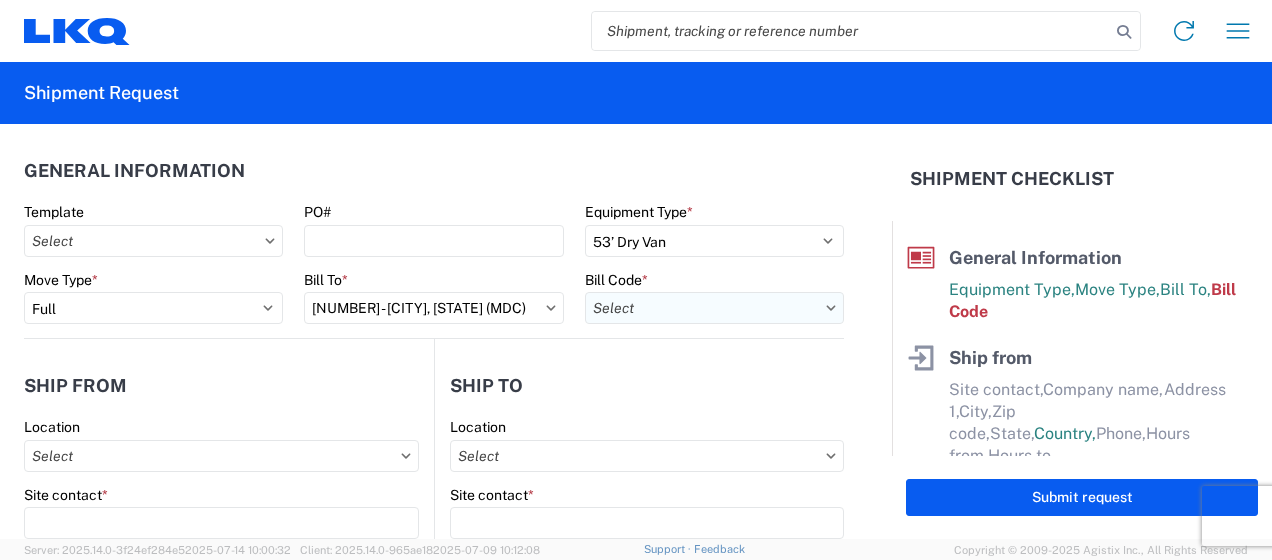 click on "Bill Code  *" at bounding box center (714, 308) 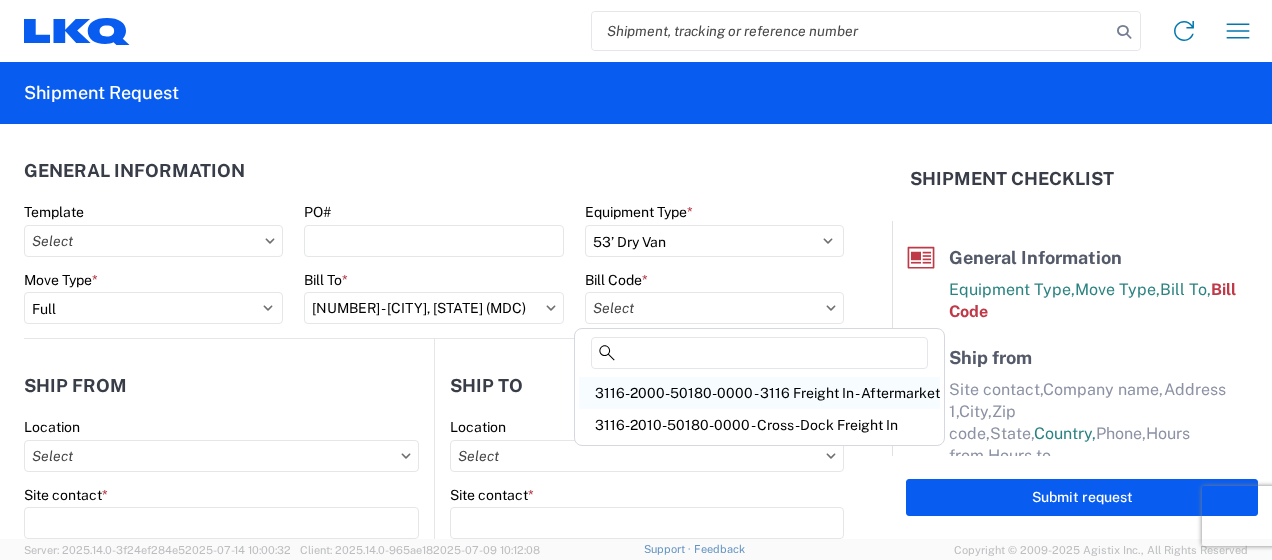 click on "3116-2000-50180-0000 - 3116 Freight In - Aftermarket" 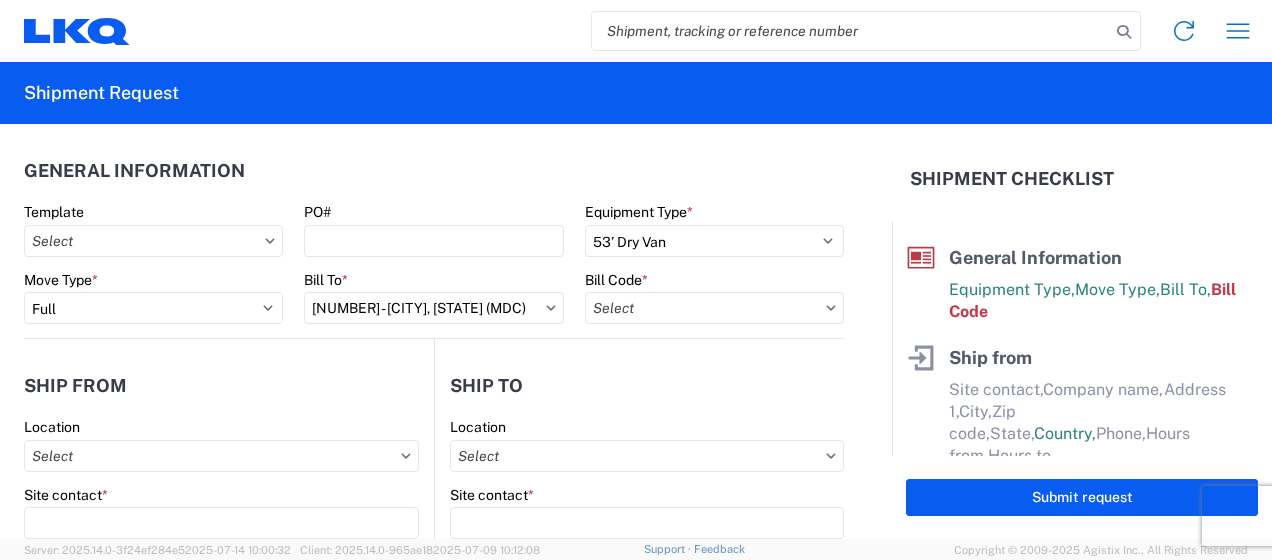type on "3116-2000-50180-0000 - 3116 Freight In - Aftermarket" 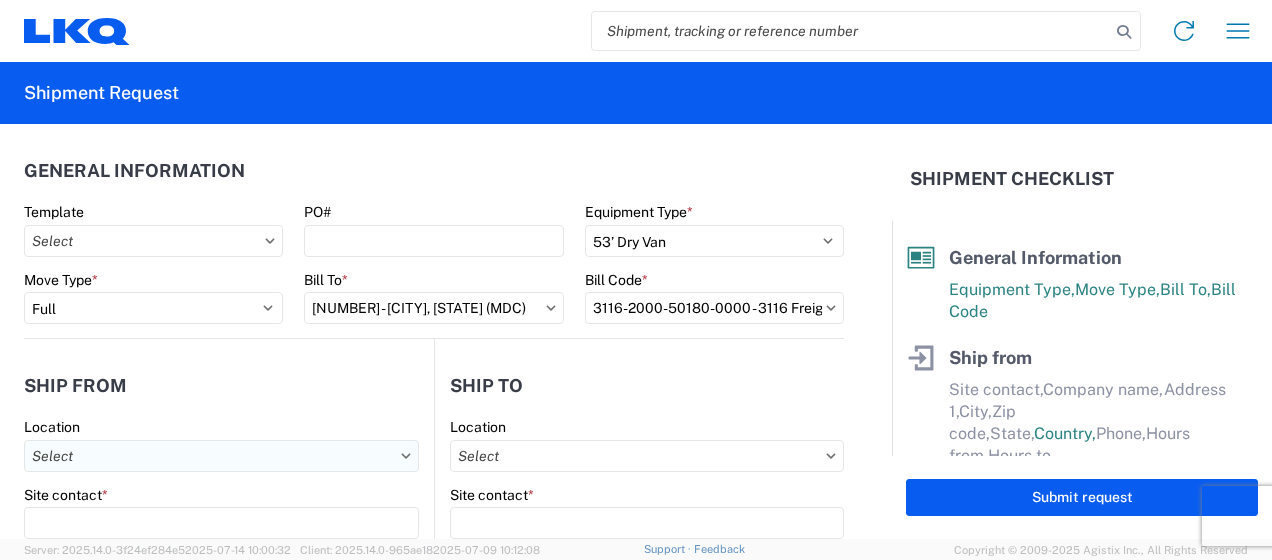 click on "Location" at bounding box center (221, 456) 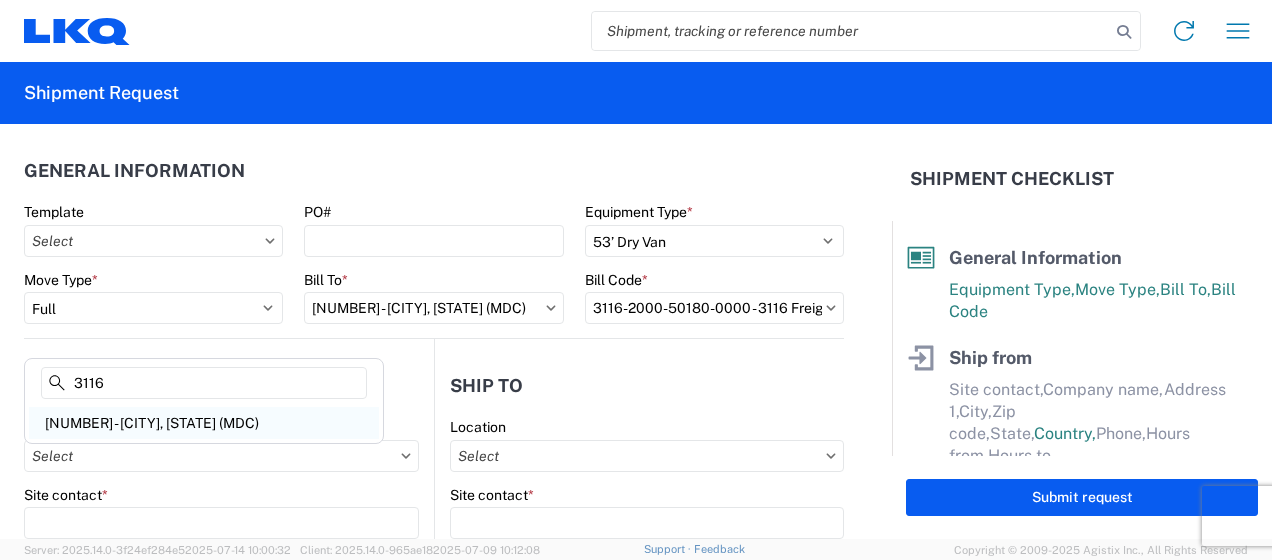 type on "3116" 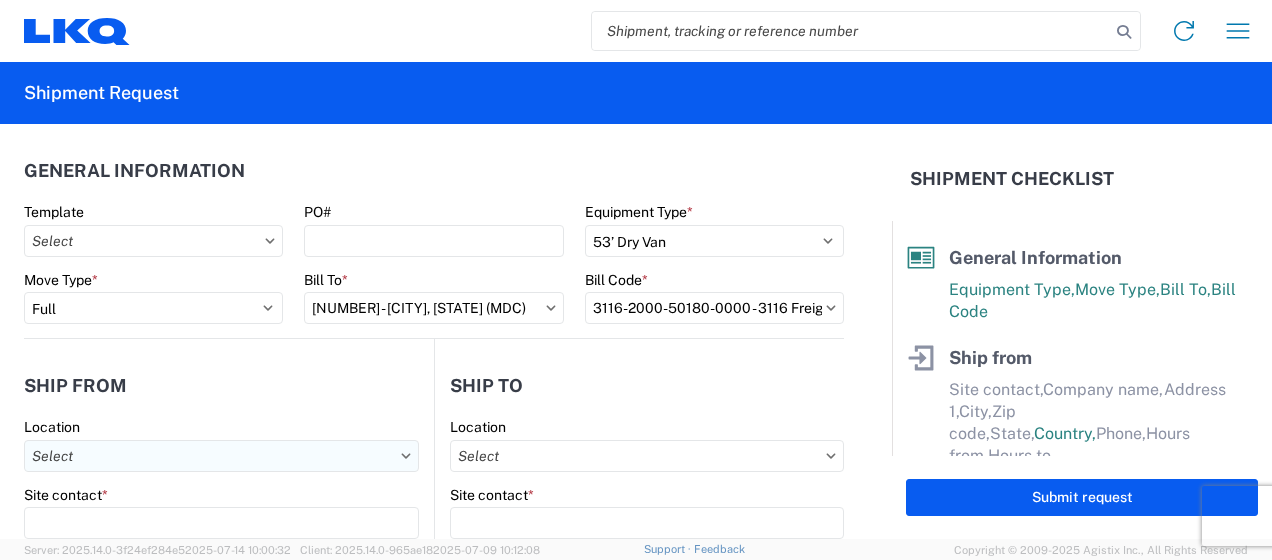 type on "[NUMBER] - [CITY], [STATE] (MDC)" 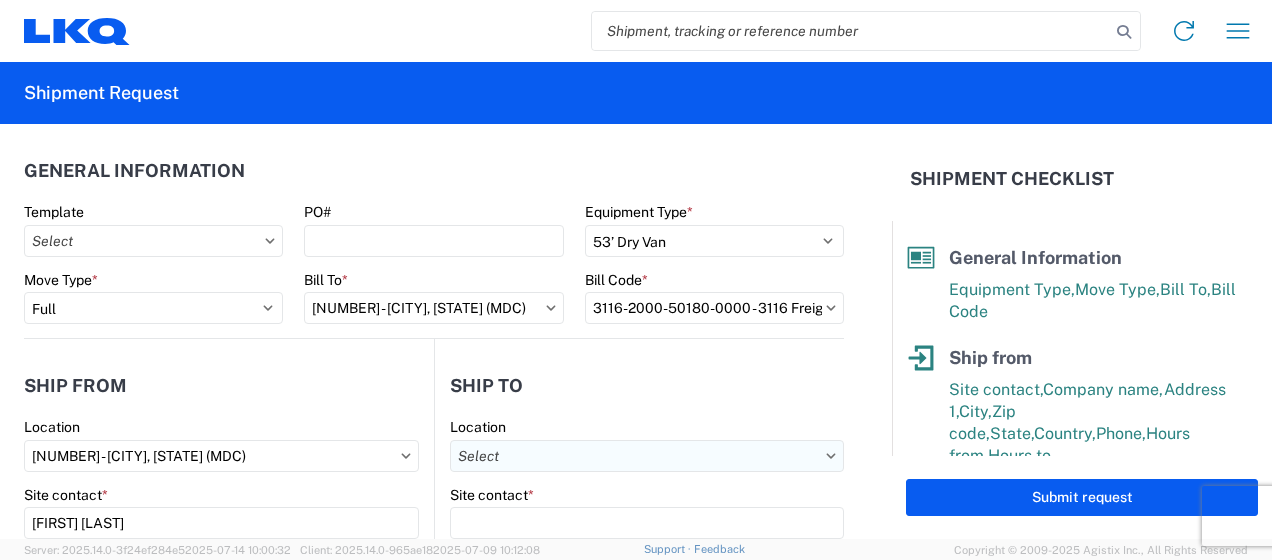 click on "Location" at bounding box center (647, 456) 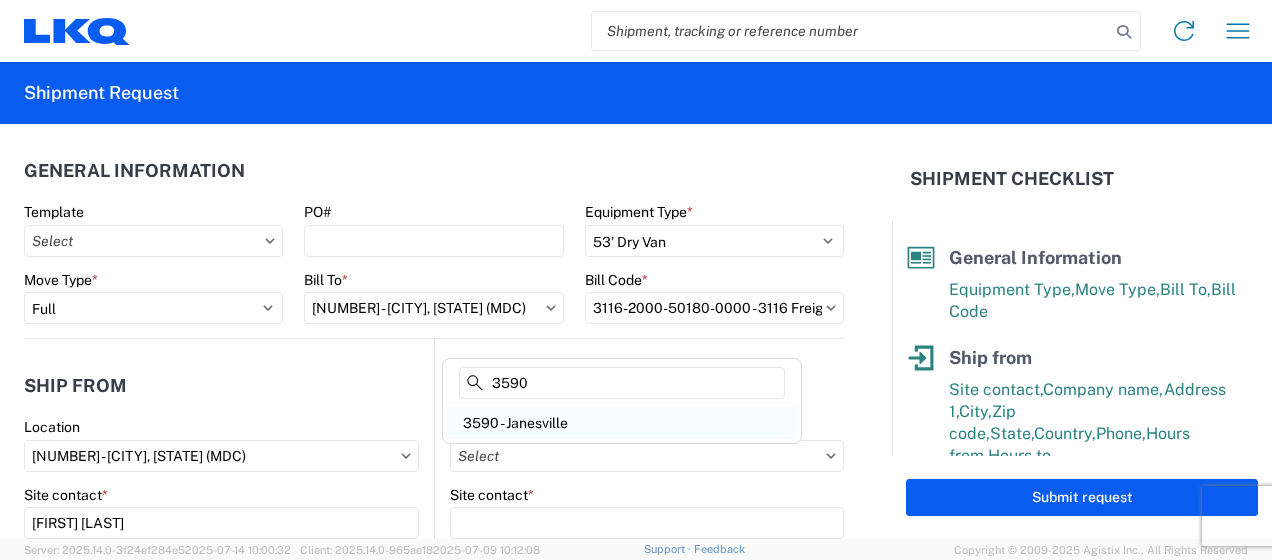 type on "3590" 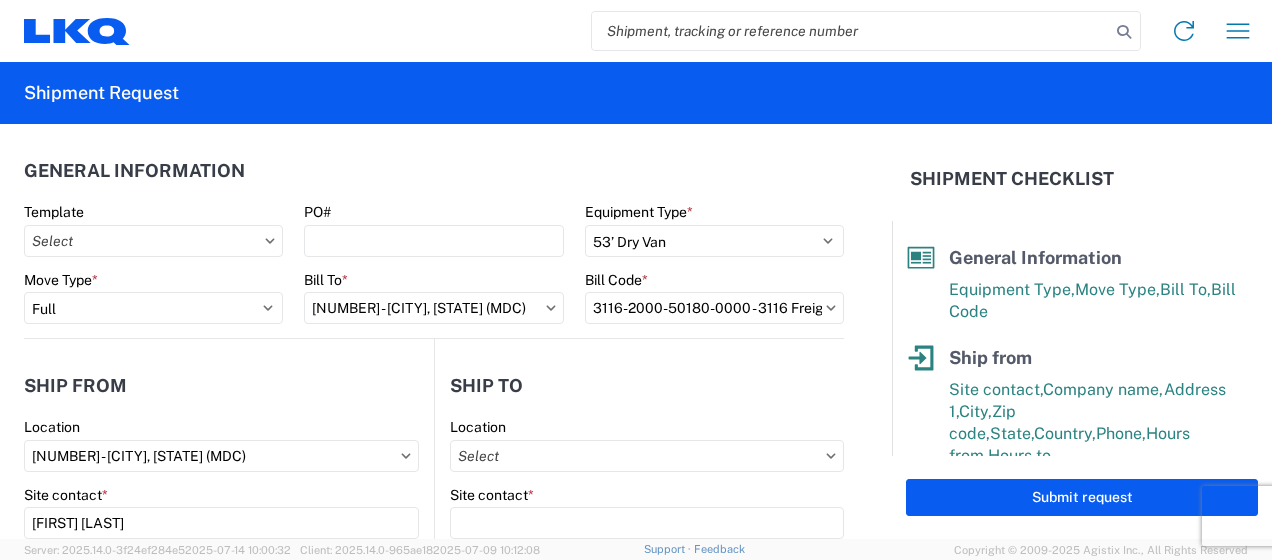 type on "3590 - Janesville" 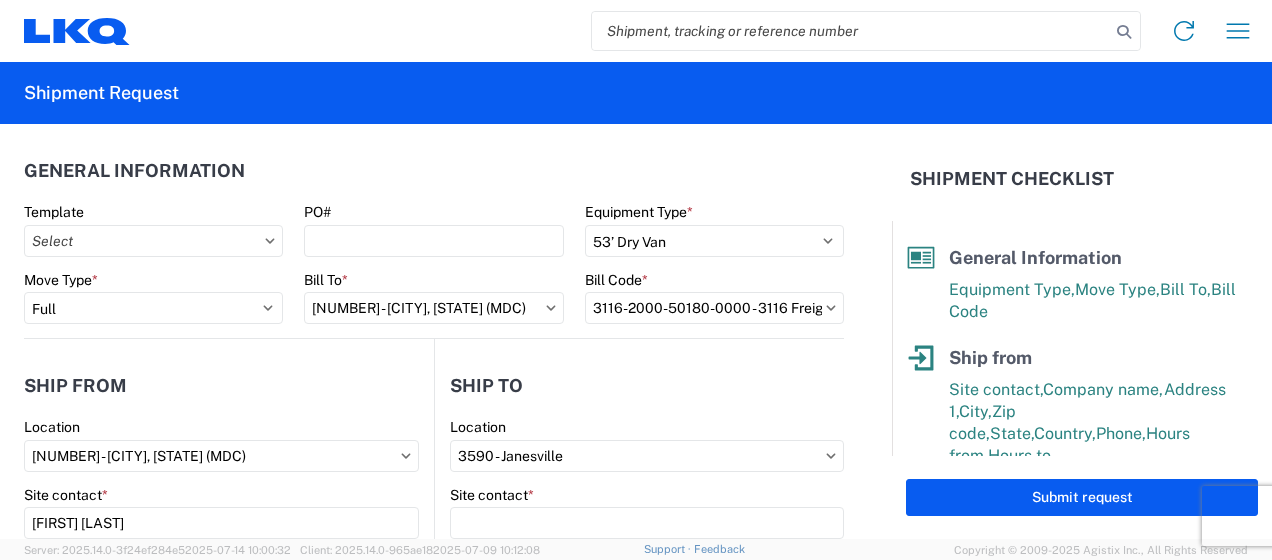 select on "WI" 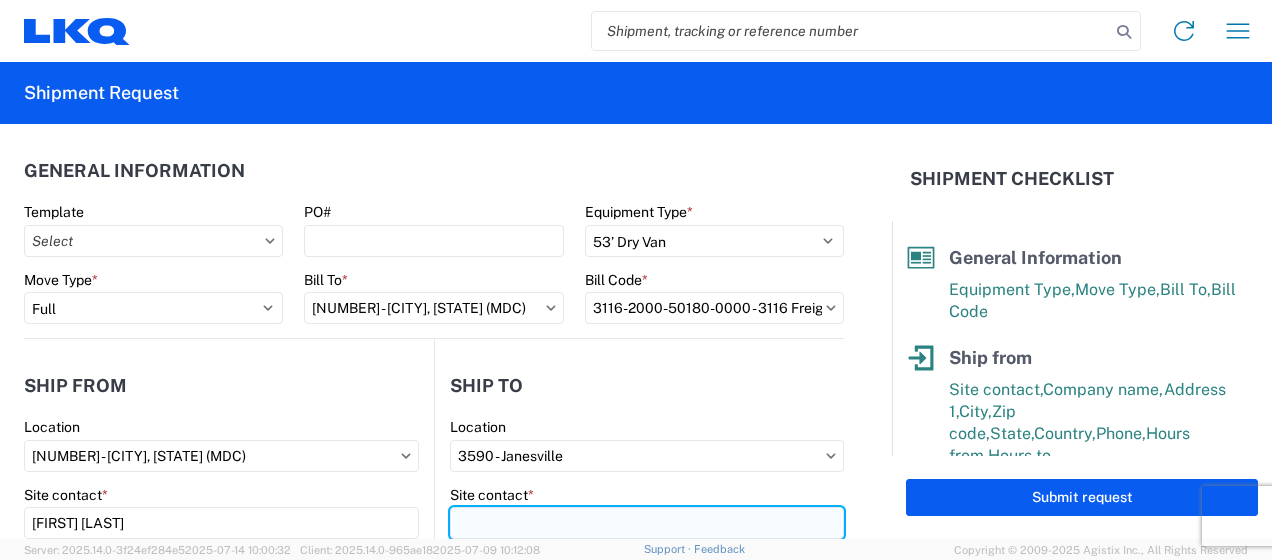 drag, startPoint x: 474, startPoint y: 520, endPoint x: 498, endPoint y: 523, distance: 24.186773 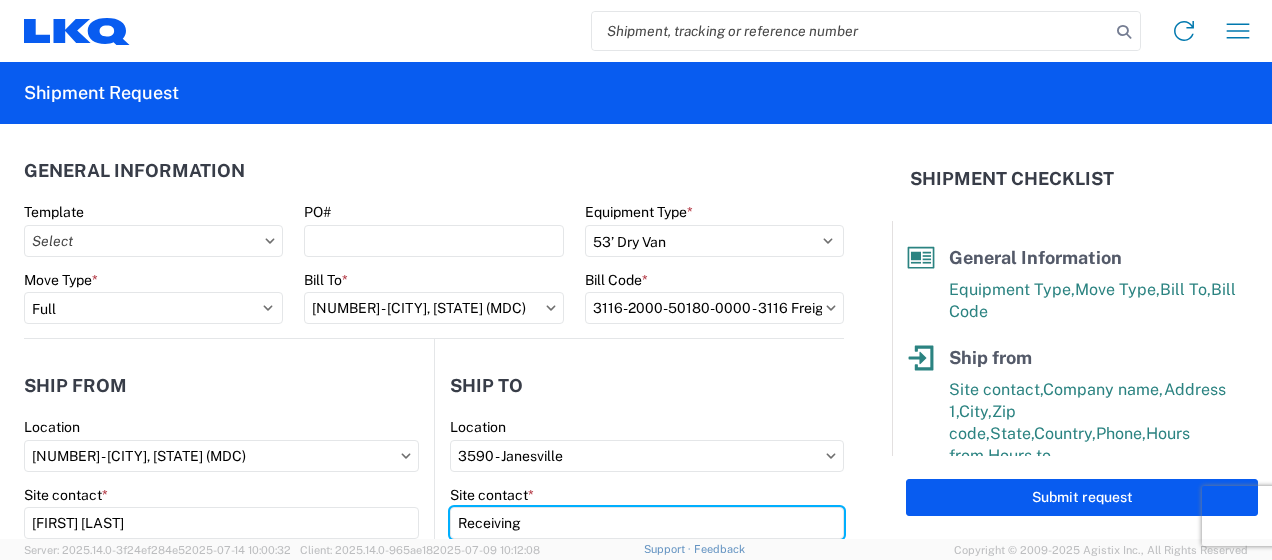 type on "Receiving" 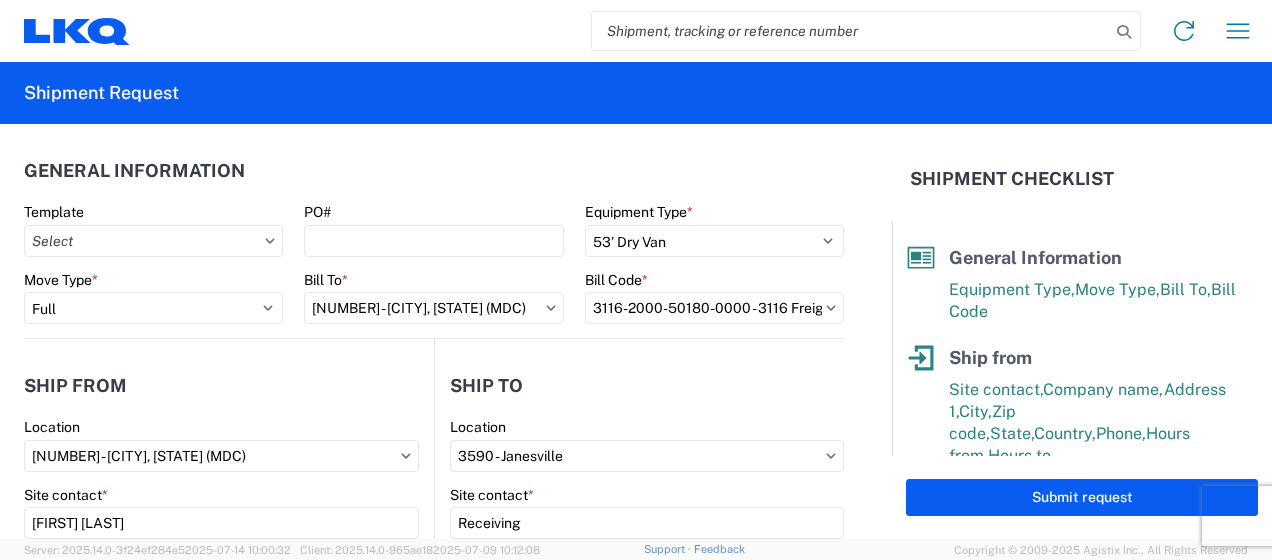 scroll, scrollTop: 258, scrollLeft: 0, axis: vertical 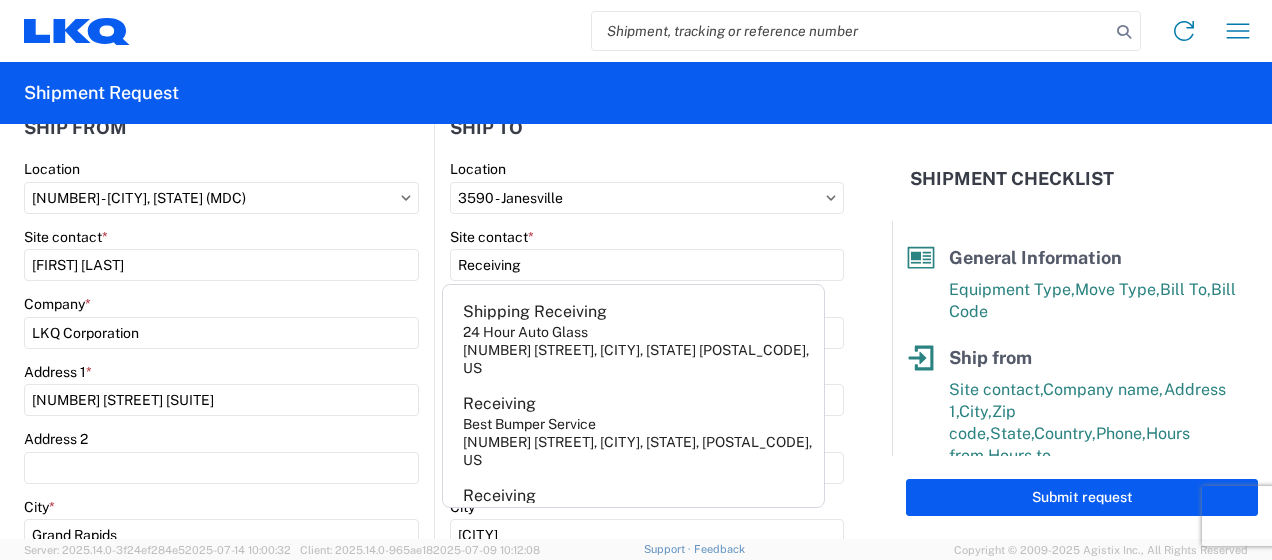 click on "Ship from  3116  Location  3116 - Grand Rapids, MI (MDC)  Site contact  * Kristen Lund  Company  * LKQ Corporation  Address 1  * 1120 36th St. SE suite 540  Address 2   City  * Grand Rapids  Zip  *
49508  State  * Select Alabama Alaska Arizona Arkansas Armed Forces Americas Armed Forces Europe Armed Forces Pacific California Colorado Connecticut Delaware District of Columbia Florida Georgia Hawaii Idaho Illinois Indiana Iowa Kansas Kentucky Louisiana Maine Maryland Massachusetts Michigan Minnesota Mississippi Missouri Montana Nebraska Nevada New Hampshire New Jersey New Mexico New York North Carolina North Dakota Ohio Oklahoma Oregon Palau Pennsylvania Puerto Rico Rhode Island South Carolina South Dakota Tennessee Texas Utah Vermont Virginia Washington West Virginia Wisconsin Wyoming  Country  * Select Afghanistan Åland Islands Albania Algeria American Samoa Andorra Angola Anguilla Antarctica Antigua & Barbuda Argentina Armenia Aruba Australia Austria Azerbaijan Bahamas Bahrain Bangladesh Barbados * *" 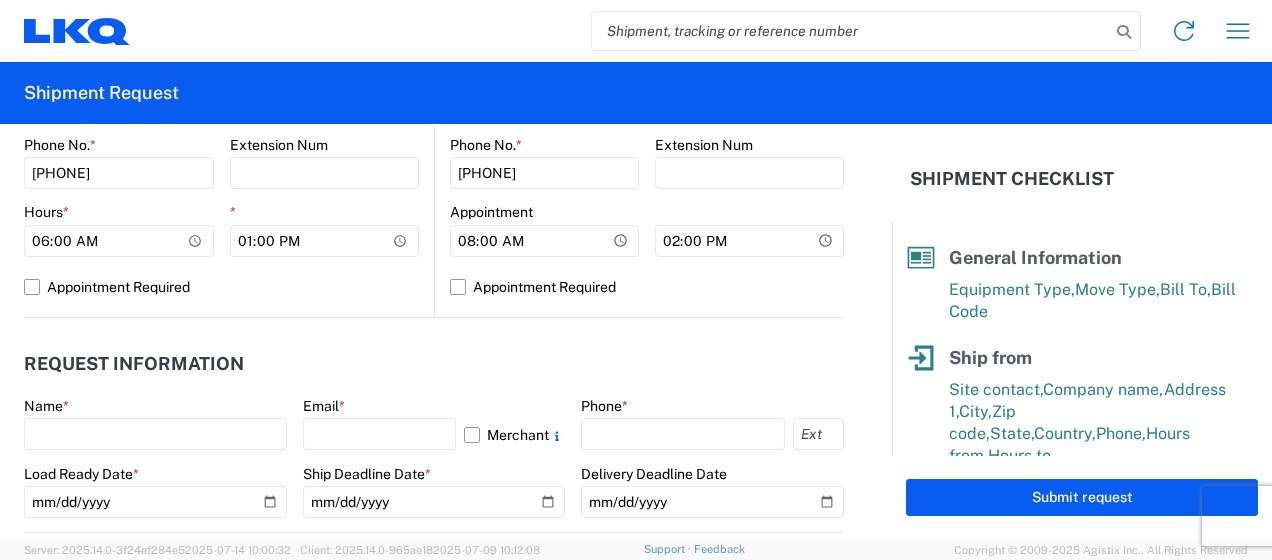 scroll, scrollTop: 958, scrollLeft: 0, axis: vertical 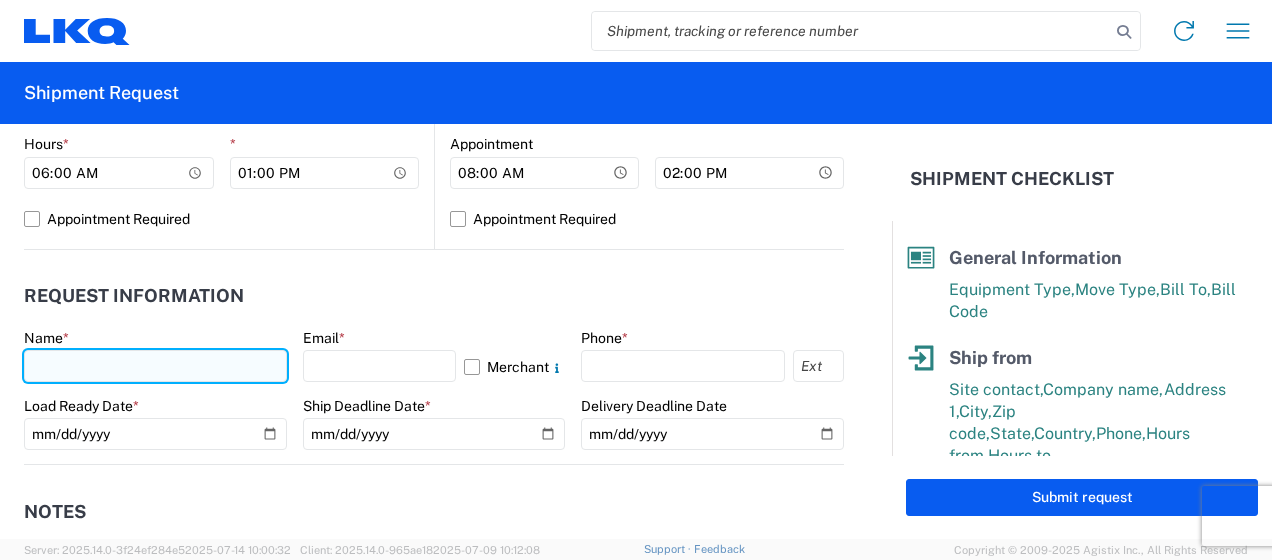 click 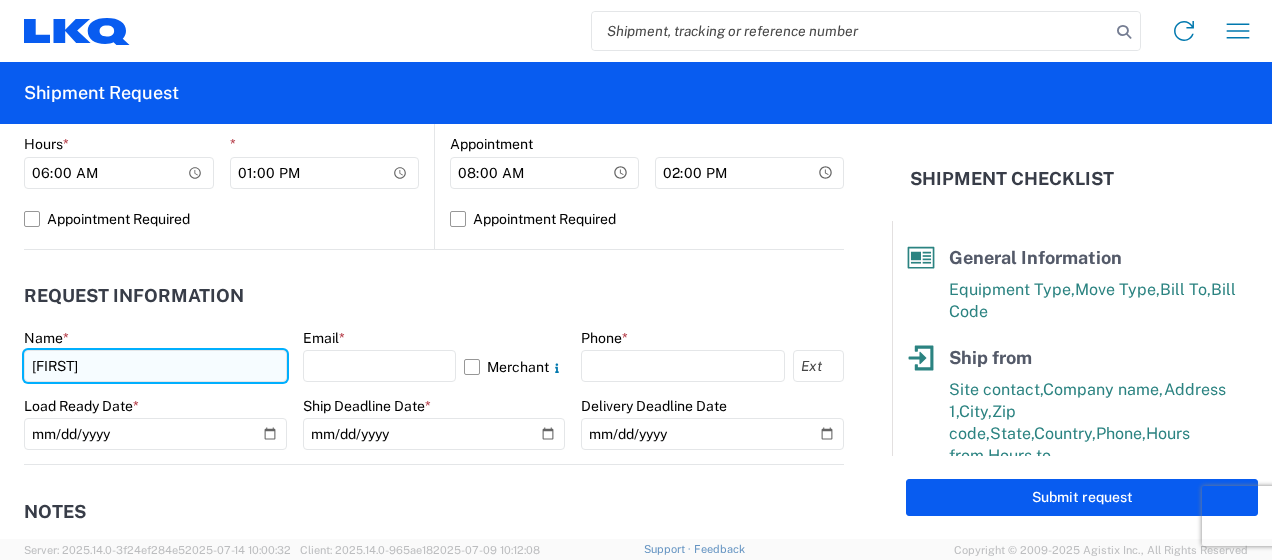 type on "[PERSON] [PERSON]" 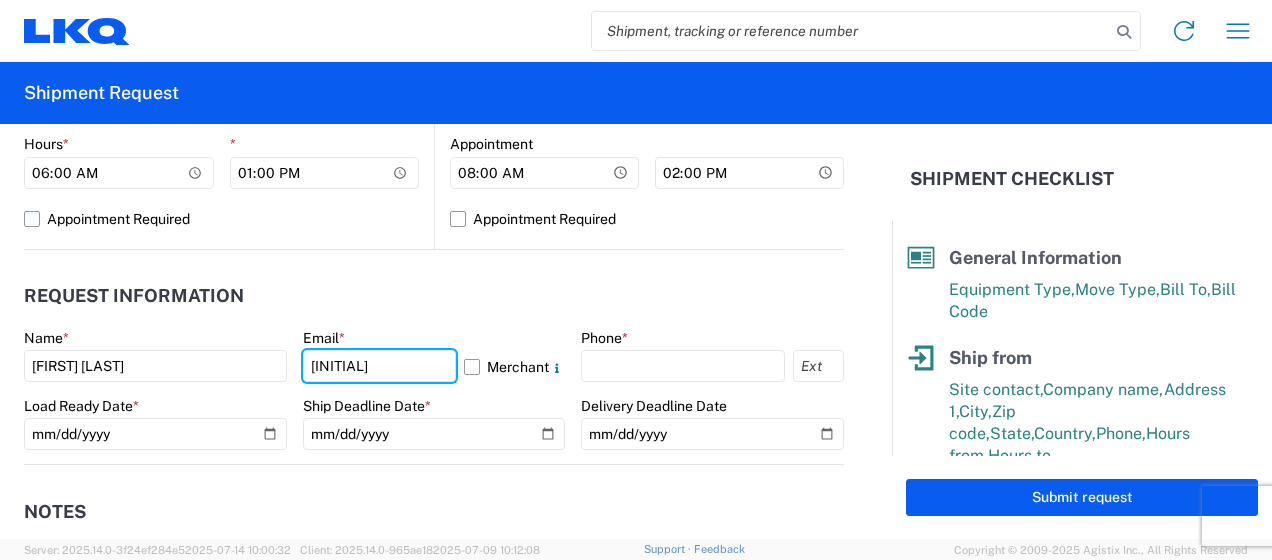 type on "[EMAIL]" 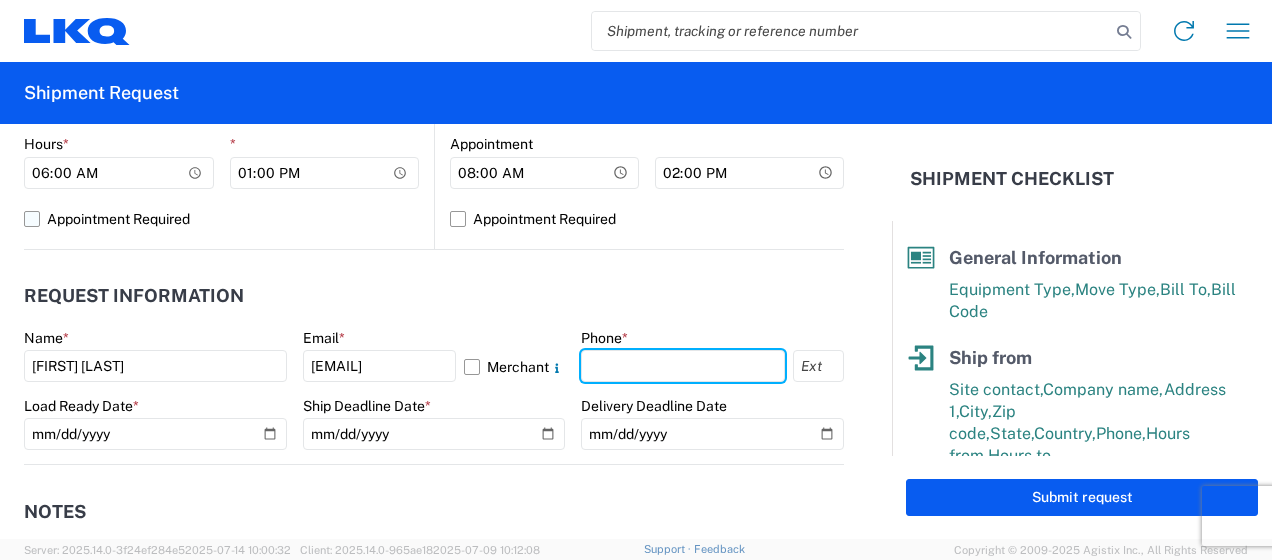 type on "6167541500" 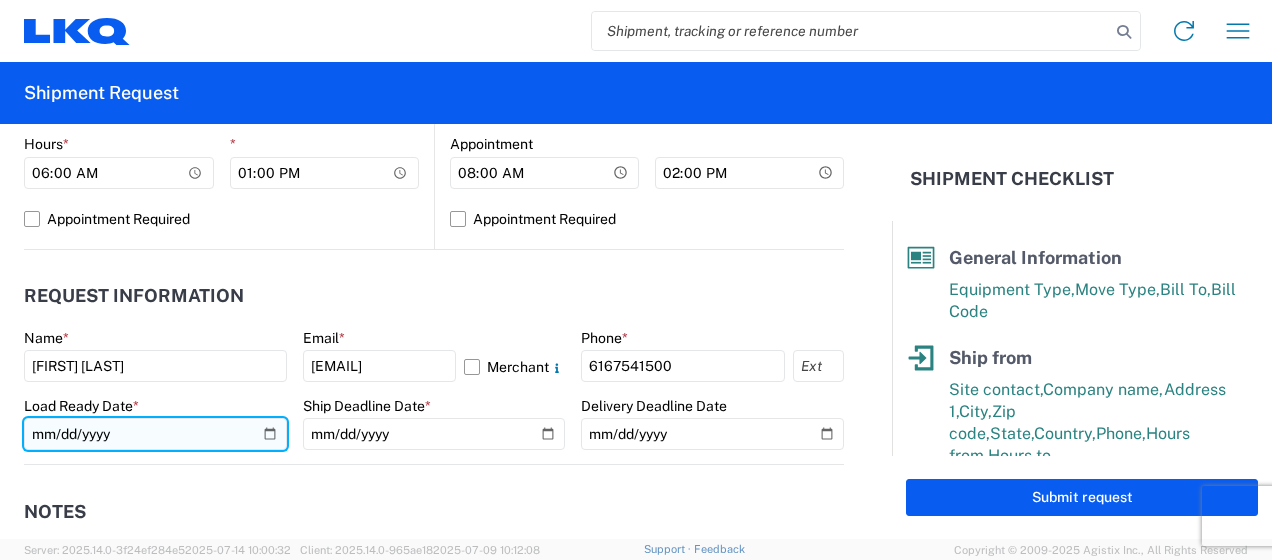 click 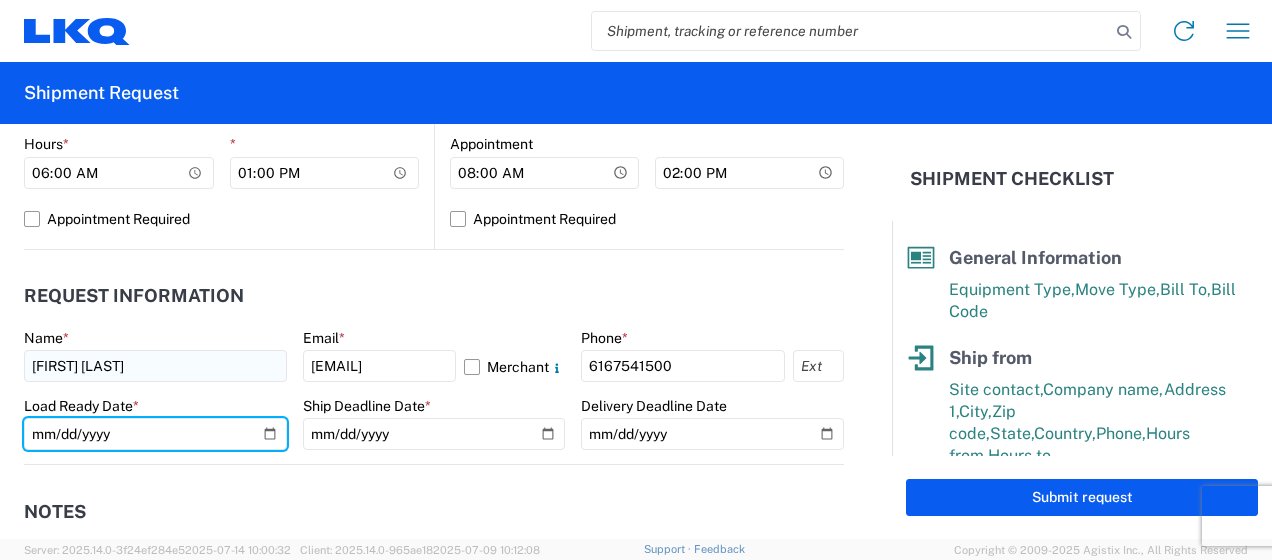 type on "2025-07-15" 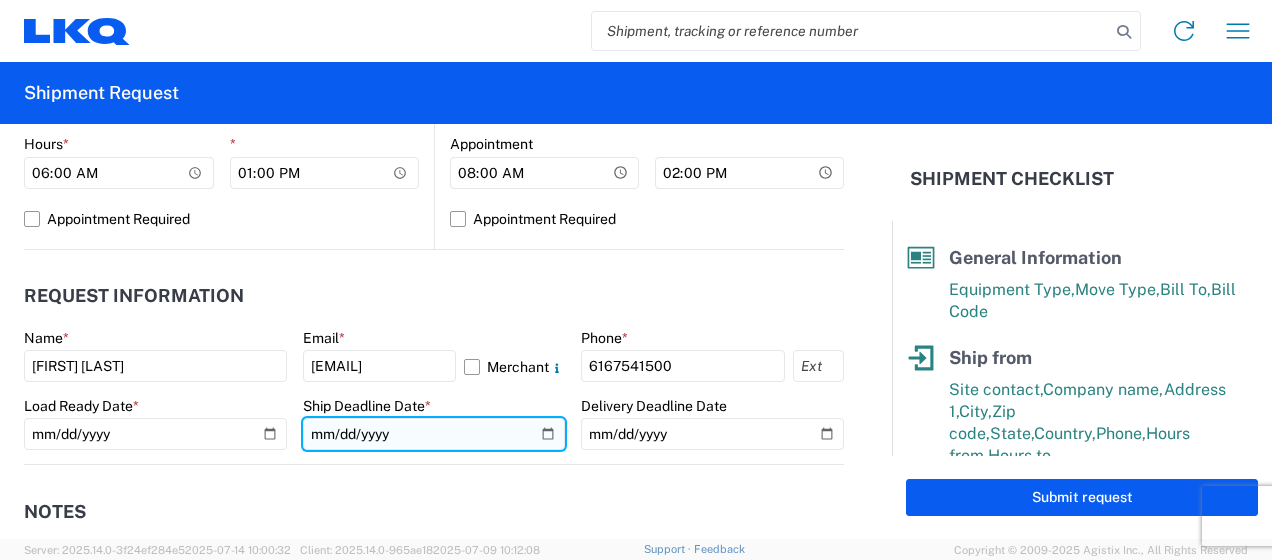 click 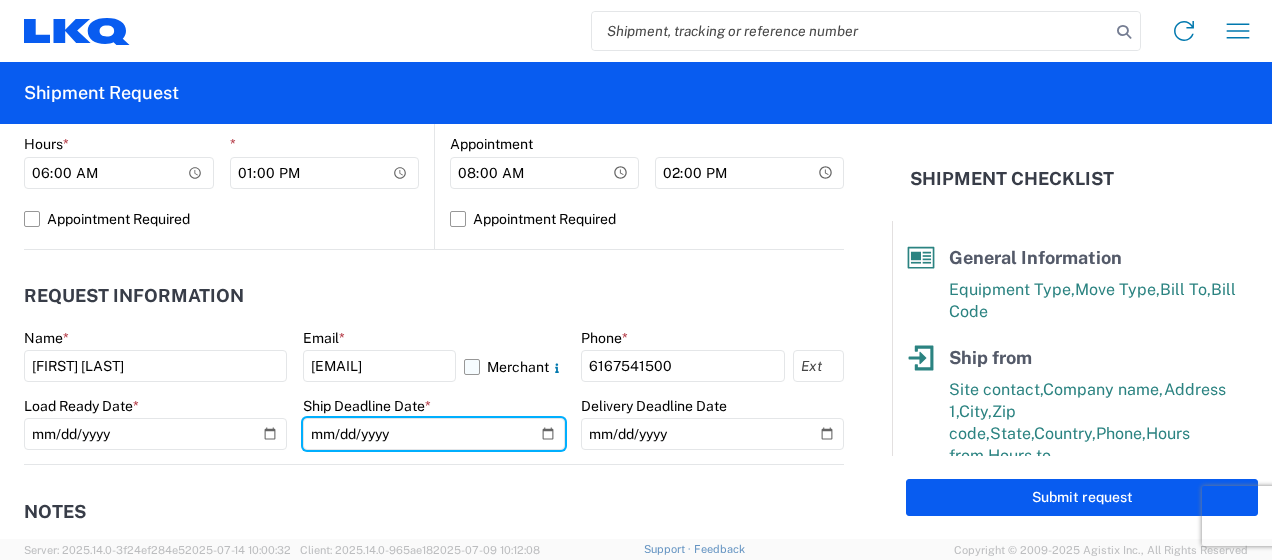 type on "2025-07-15" 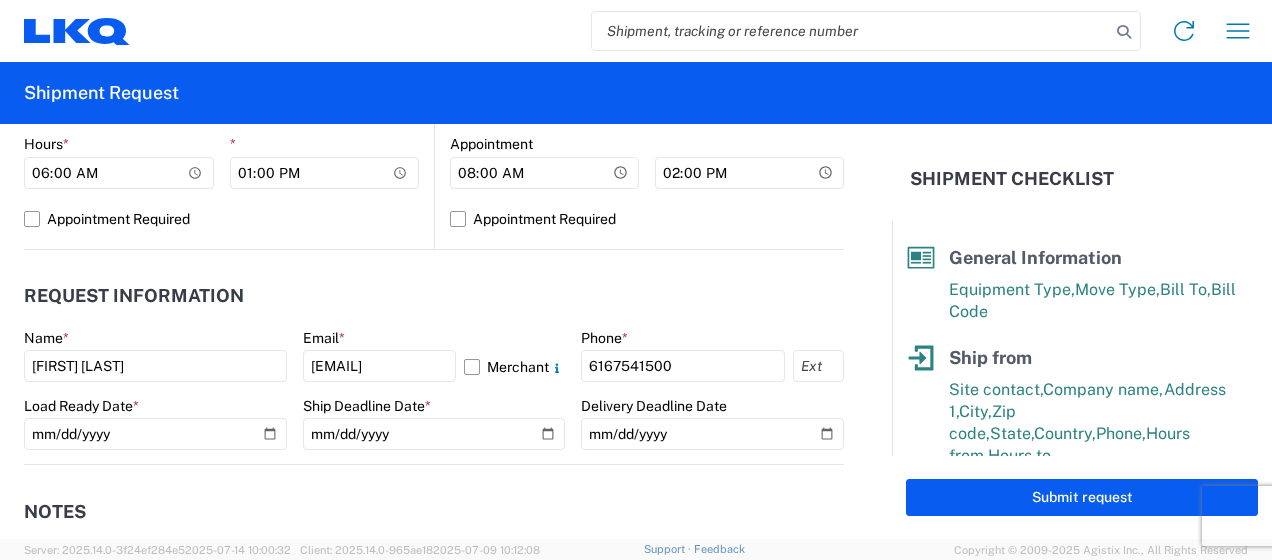 click on "Ship Deadline Date  * 2025-07-15" 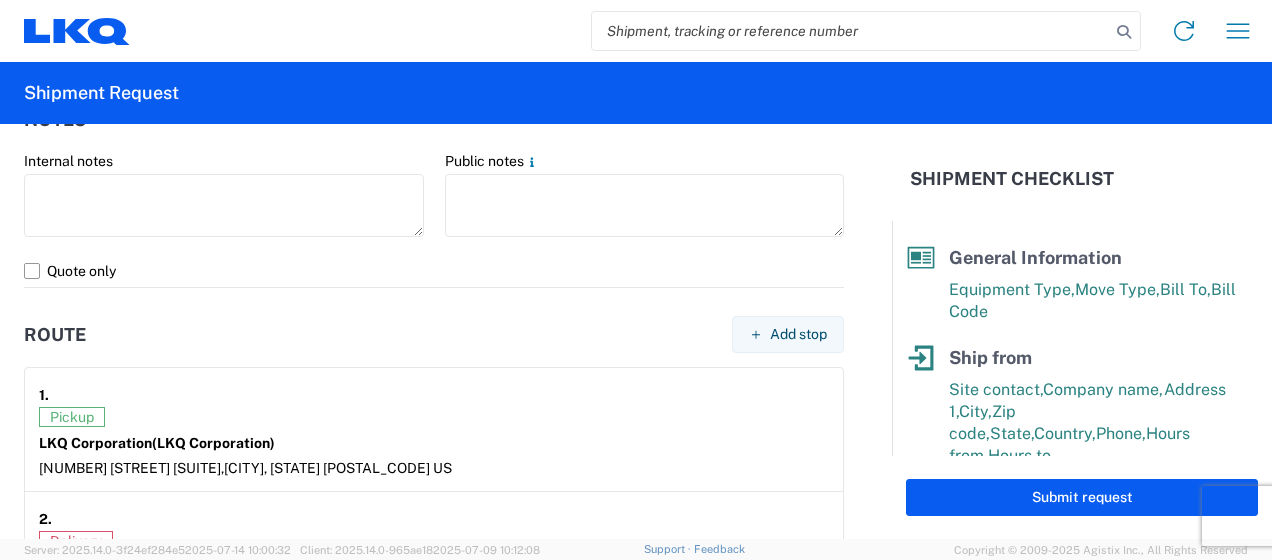 scroll, scrollTop: 1358, scrollLeft: 0, axis: vertical 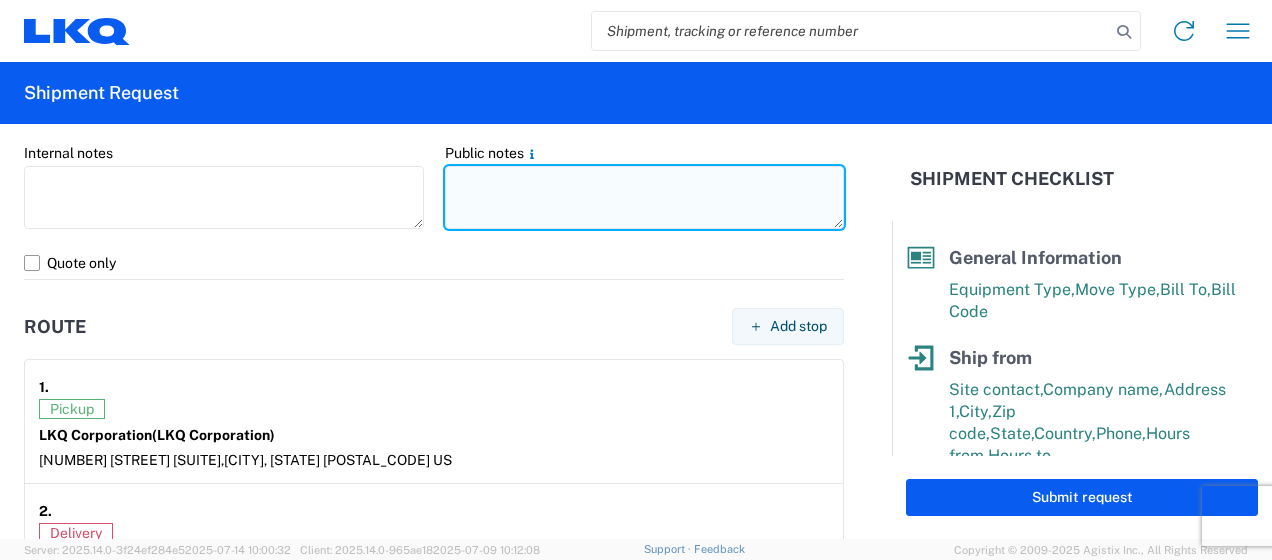 click 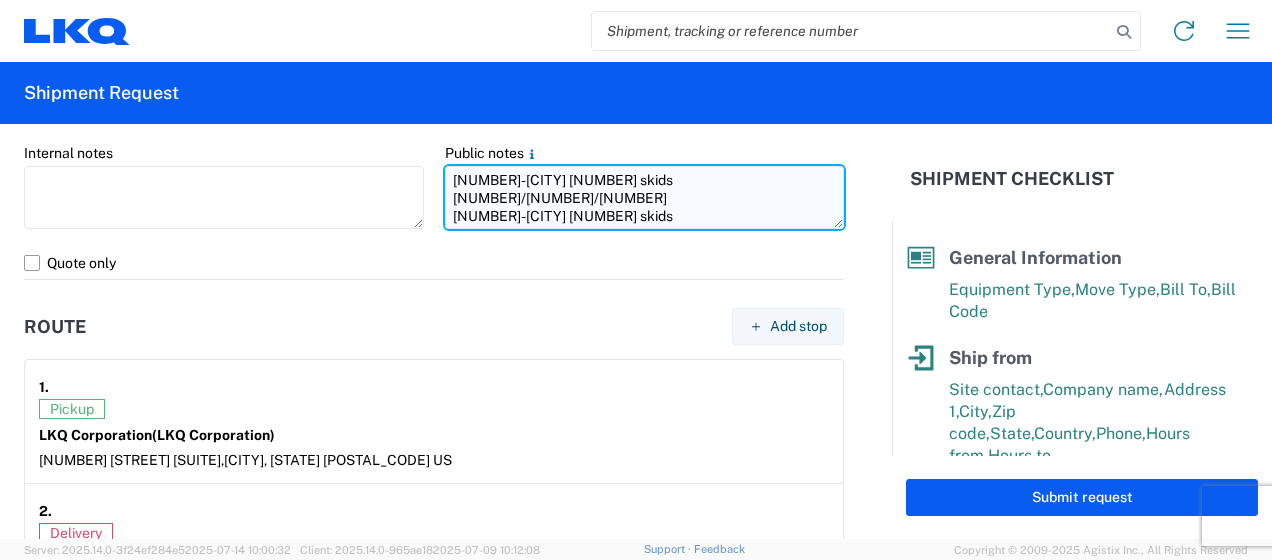 drag, startPoint x: 438, startPoint y: 182, endPoint x: 720, endPoint y: 196, distance: 282.3473 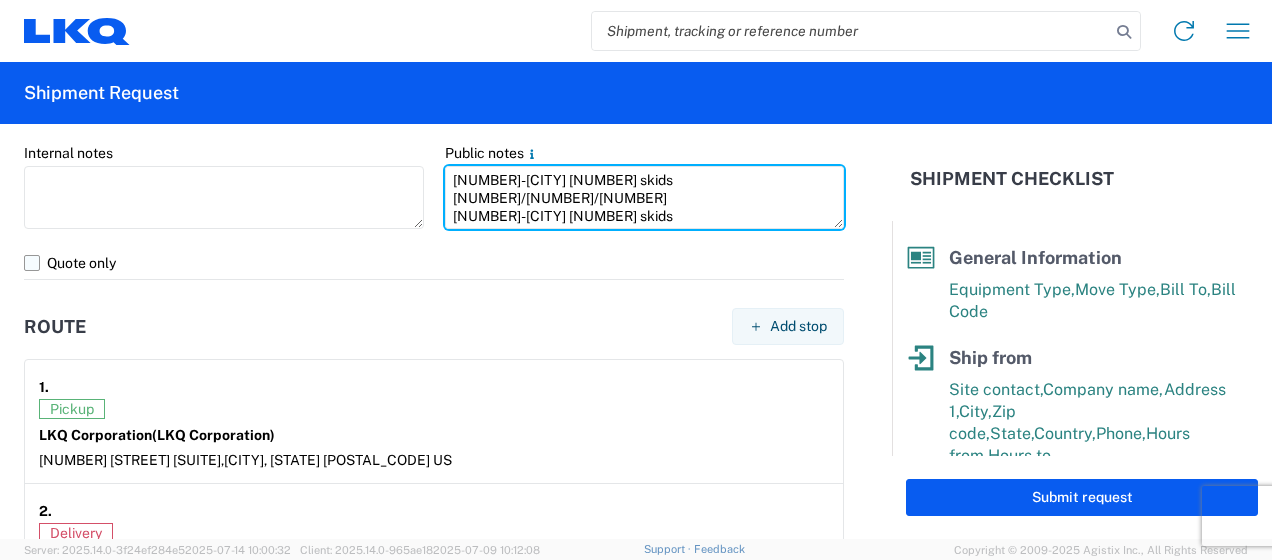 type on "[NUMBER] - [CITY] [NUMBER] skids [NUMBER]/[NUMBER]/[NUMBER]
[NUMBER] - [CITY] [NUMBER] skids [NUMBER]/[NUMBER]/[NUMBER]" 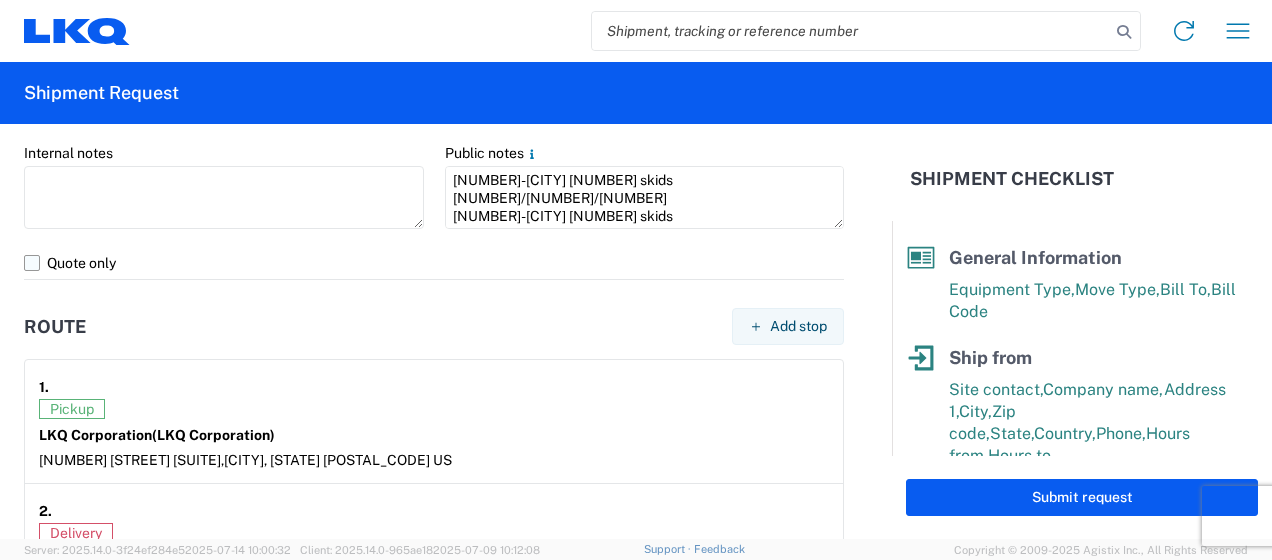 click on "Quote only" 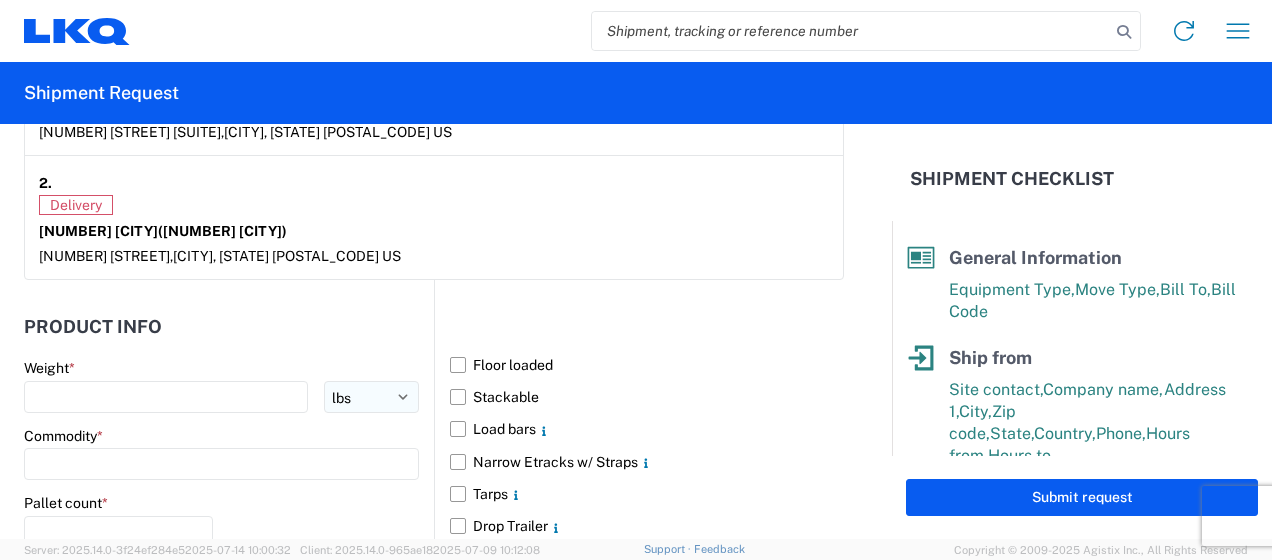 scroll, scrollTop: 1758, scrollLeft: 0, axis: vertical 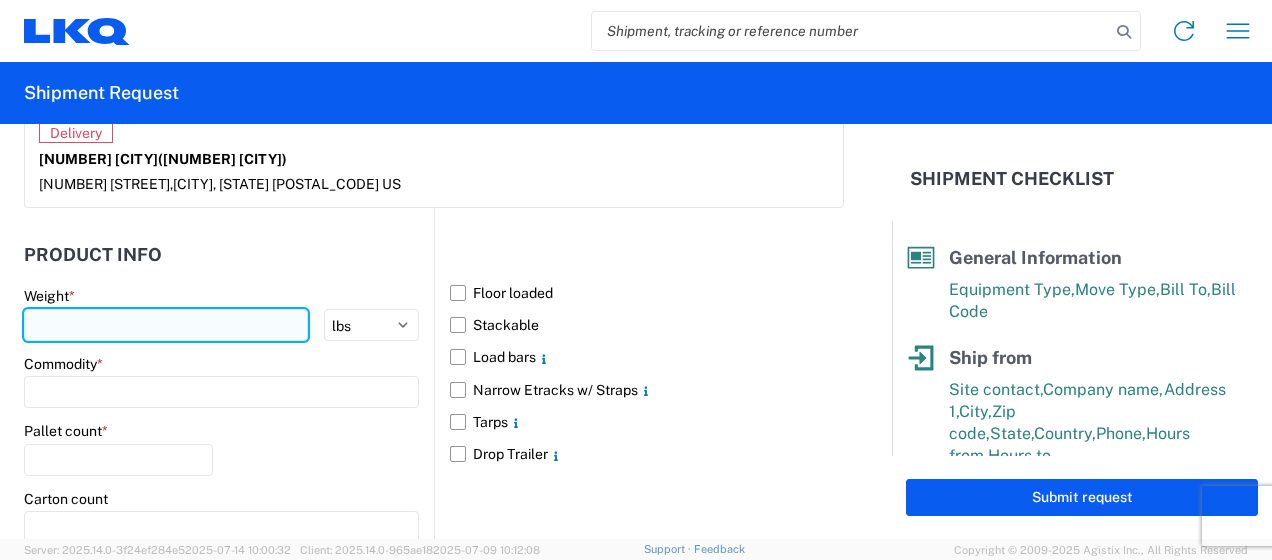 click 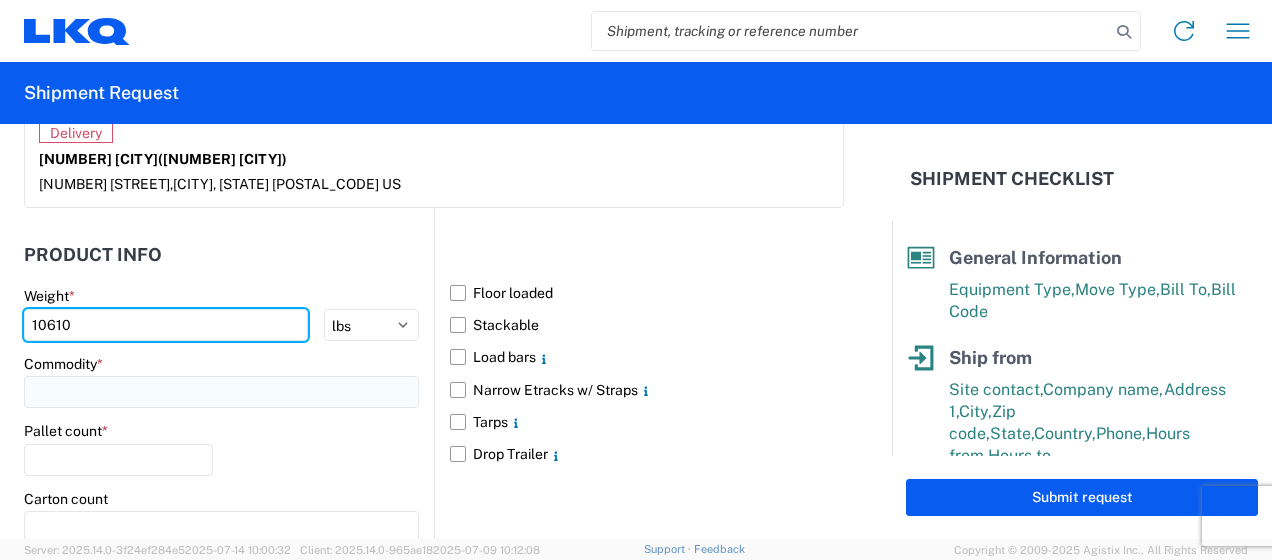 type on "10610" 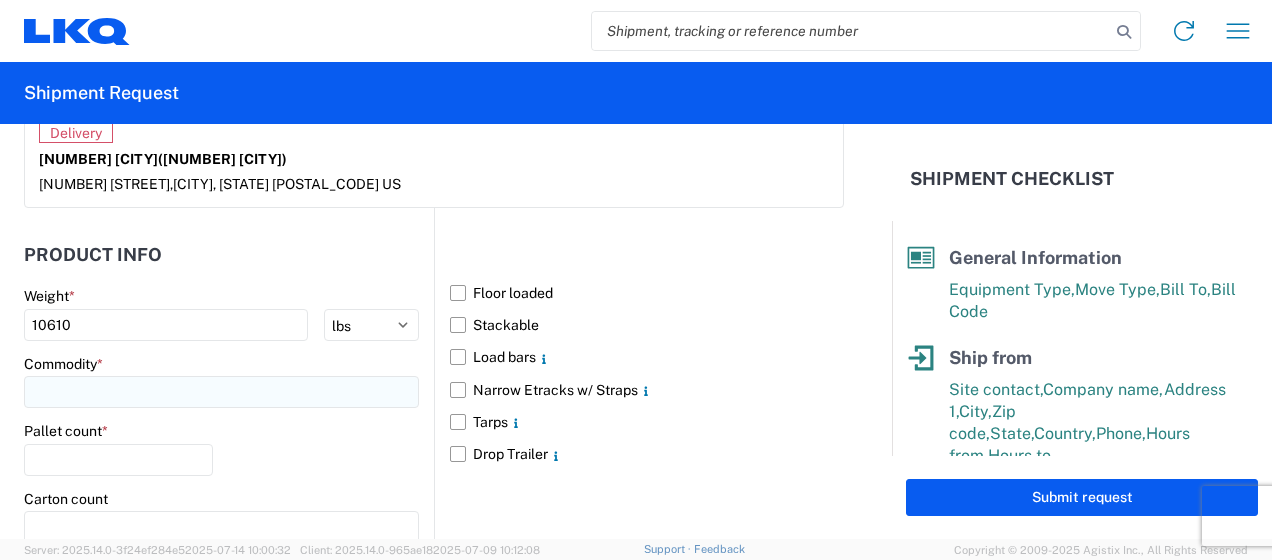click 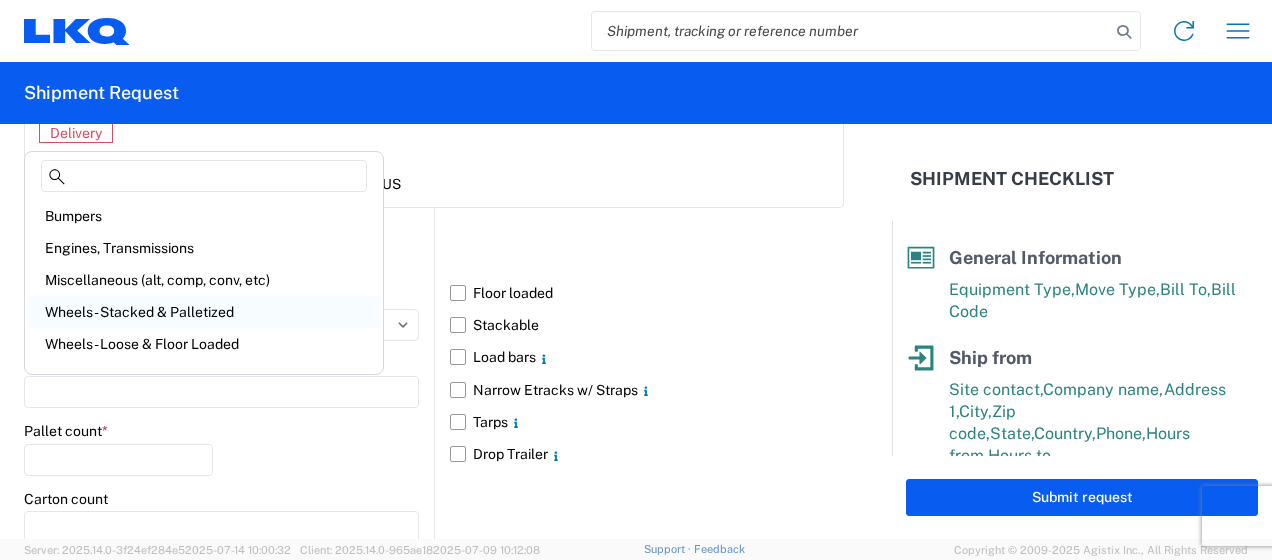 scroll, scrollTop: 200, scrollLeft: 0, axis: vertical 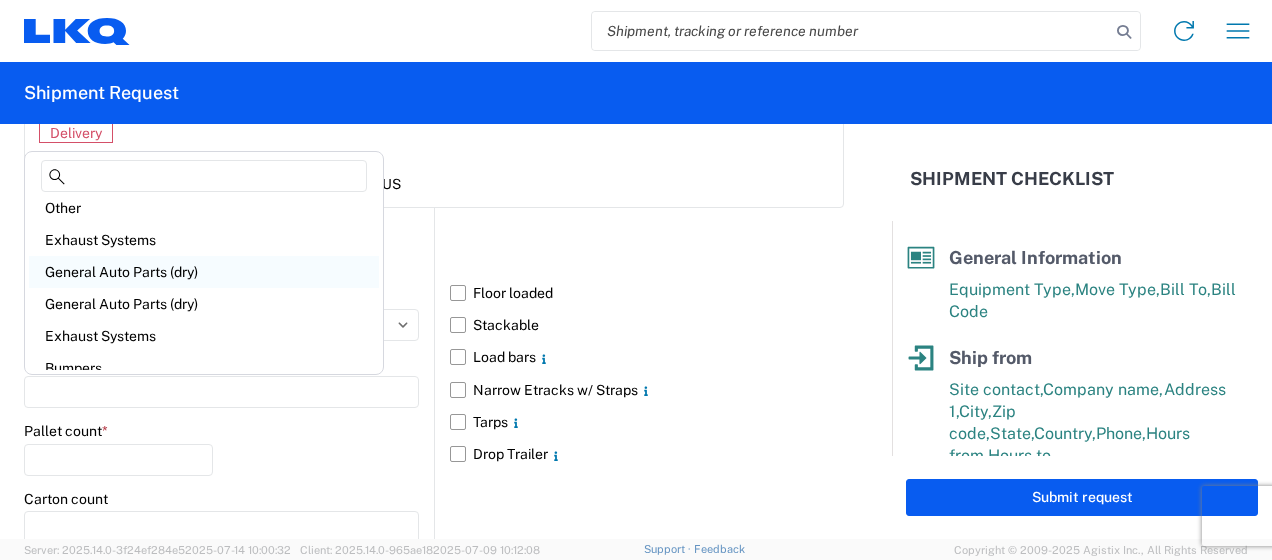 click on "General Auto Parts (dry)" 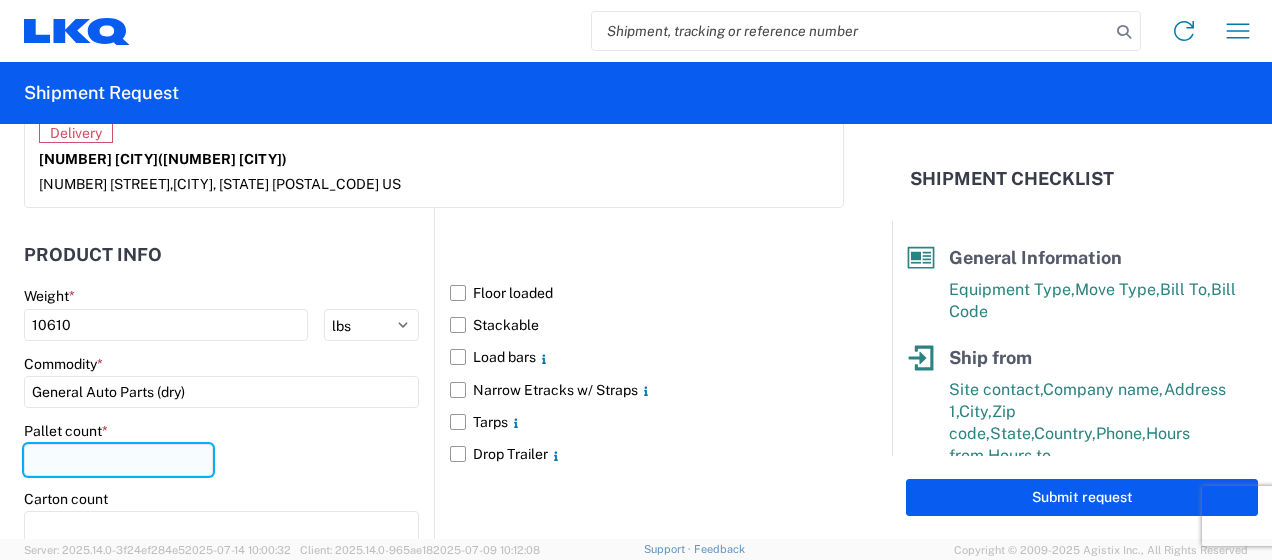 click 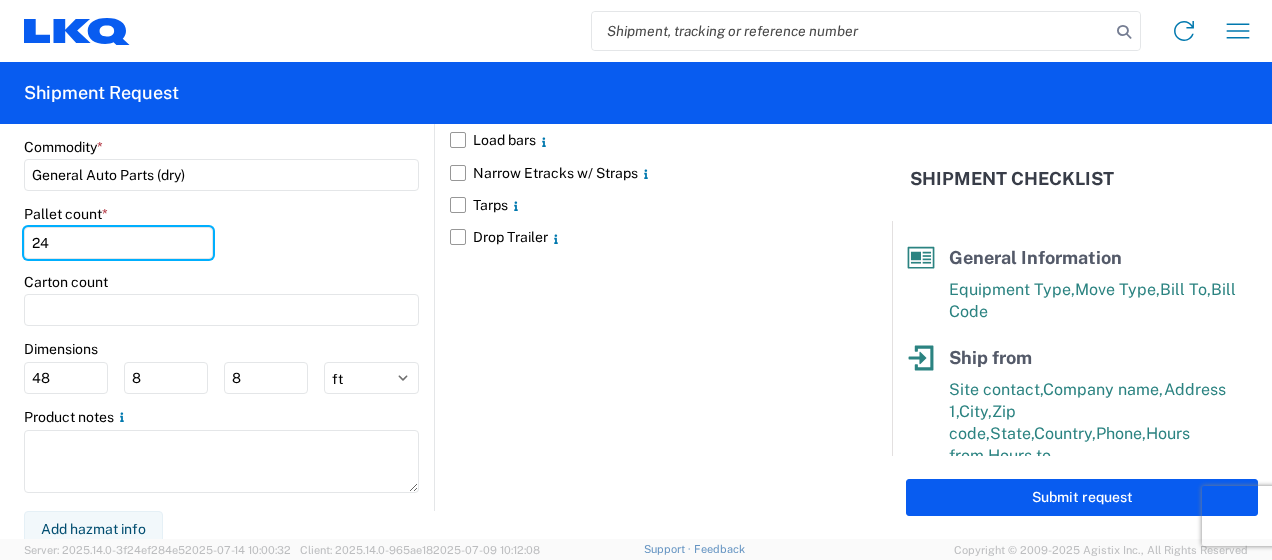 scroll, scrollTop: 1977, scrollLeft: 0, axis: vertical 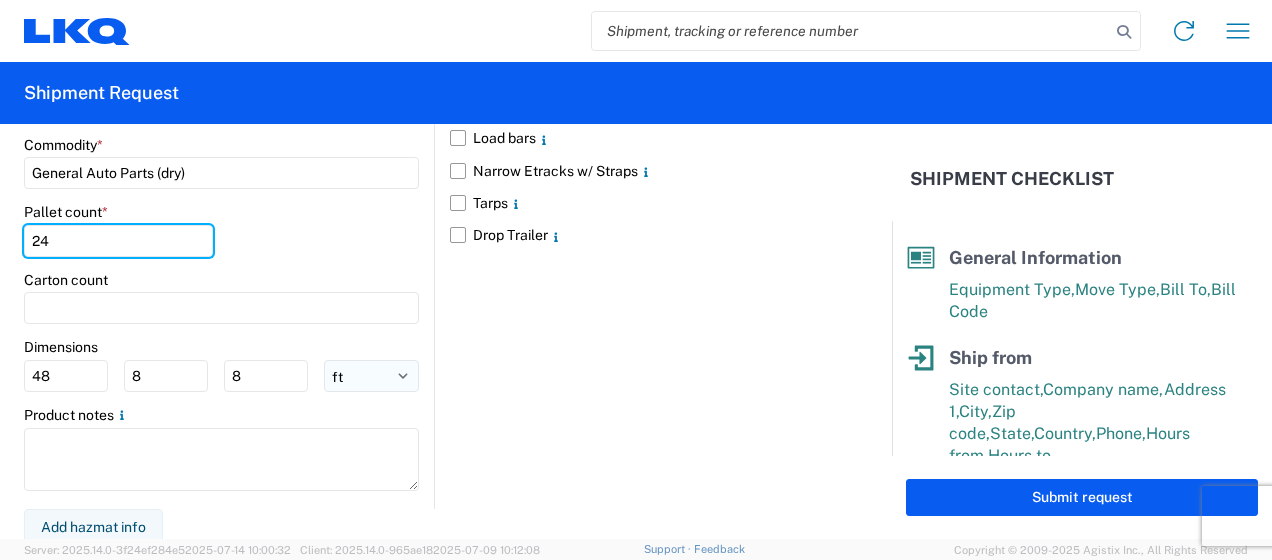 type on "24" 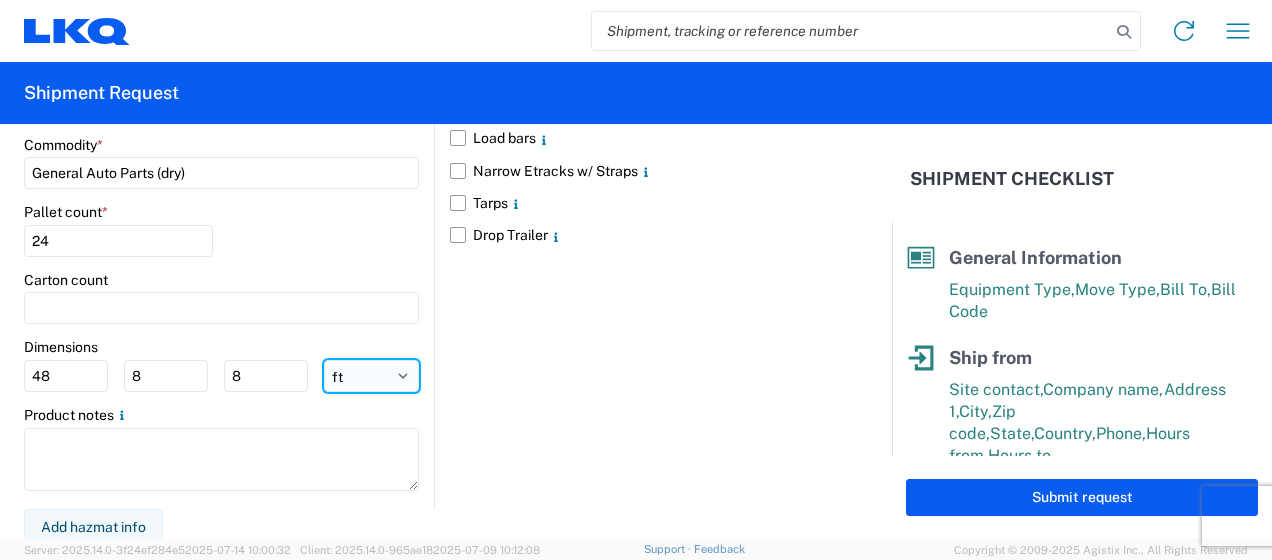 click on "ft in cm" 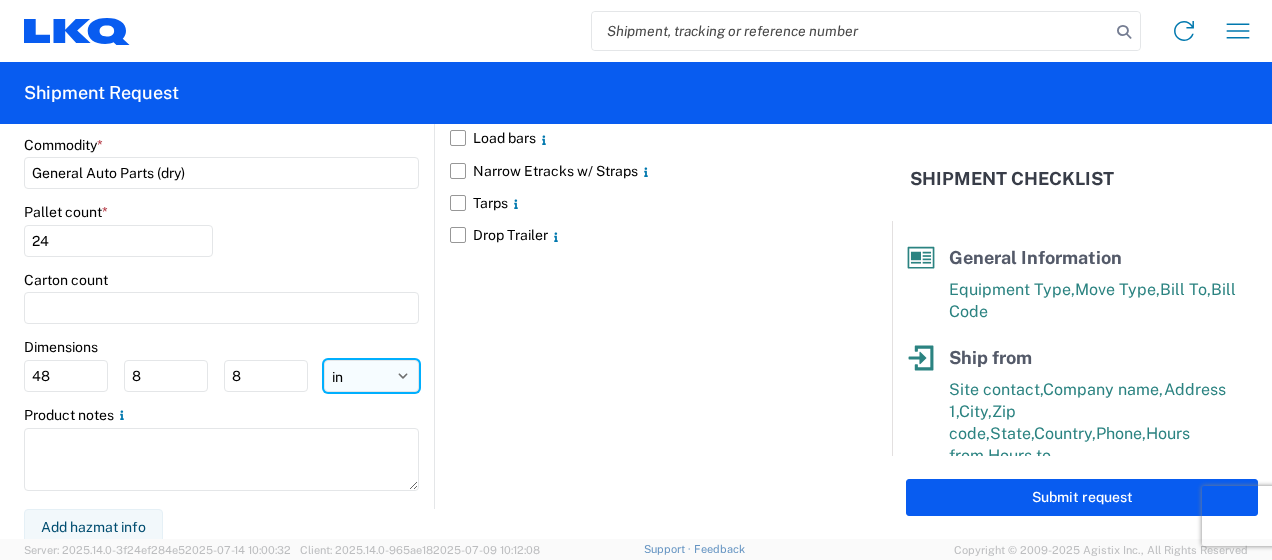 click on "ft in cm" 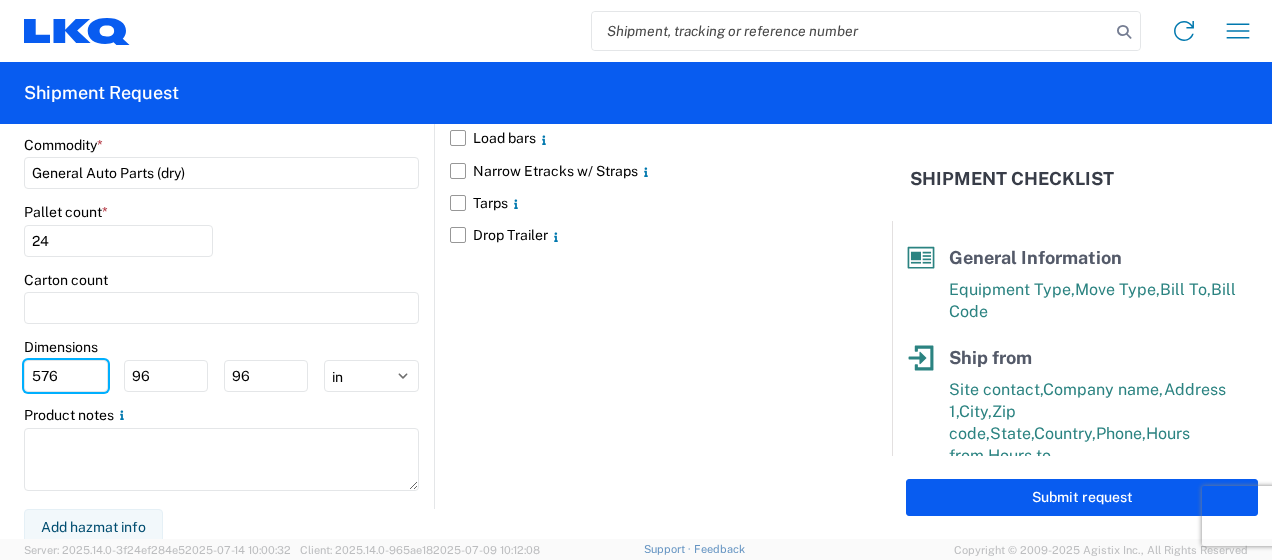 drag, startPoint x: 65, startPoint y: 366, endPoint x: 0, endPoint y: 348, distance: 67.44627 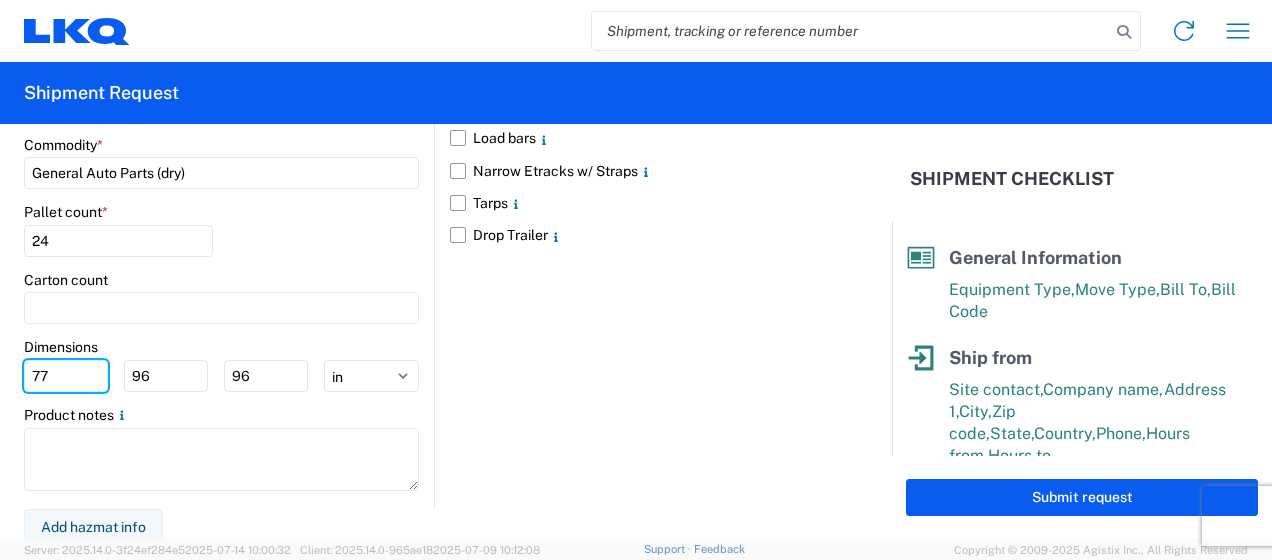 type on "77" 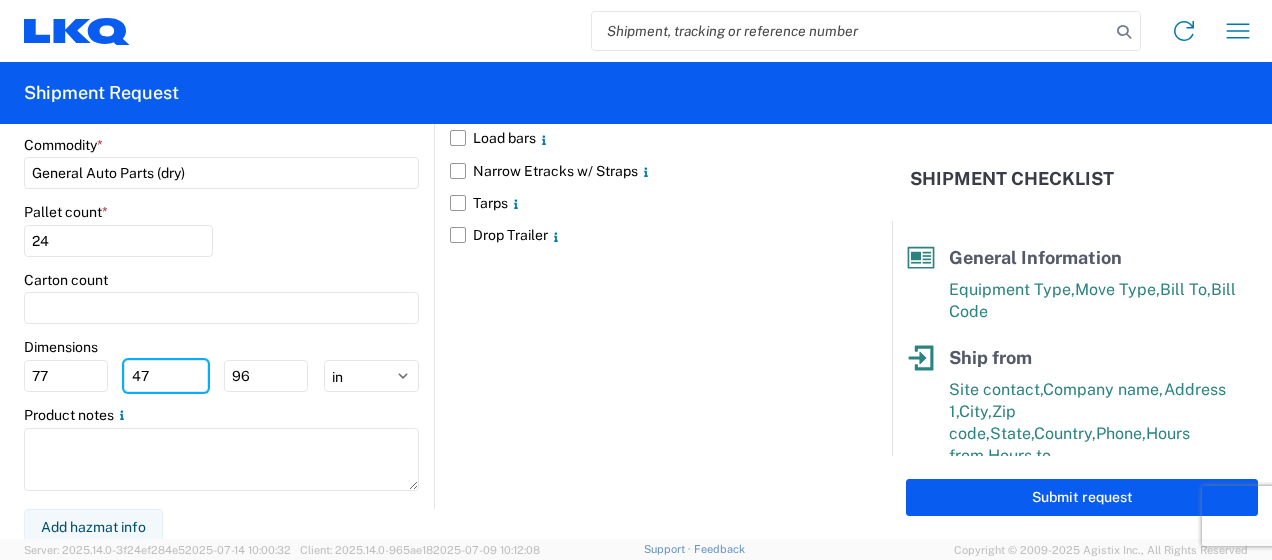 type on "47" 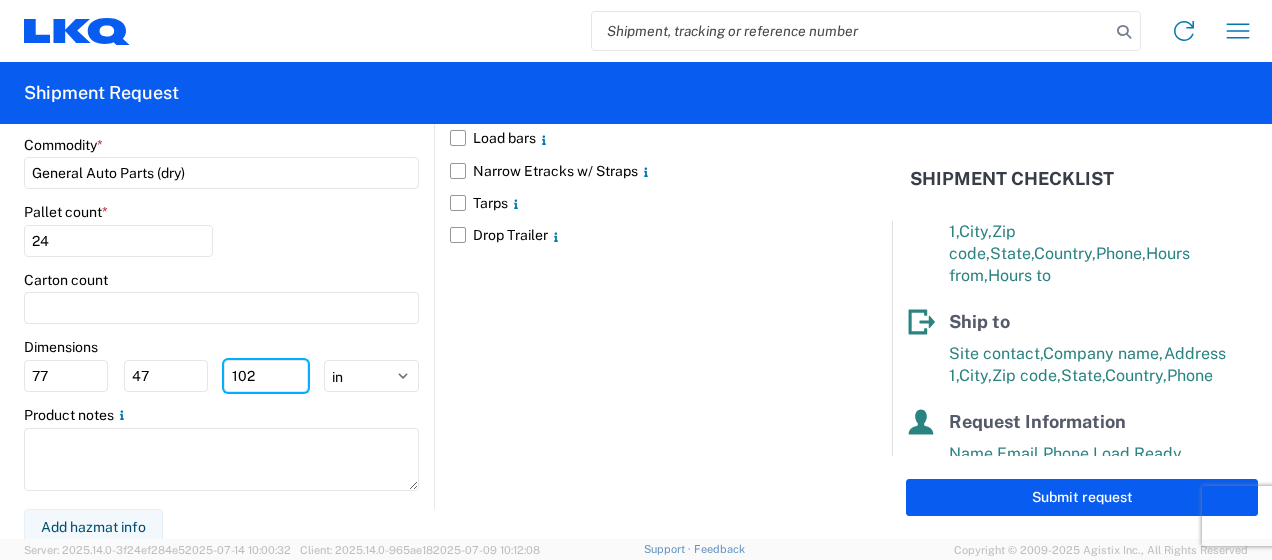 scroll, scrollTop: 409, scrollLeft: 0, axis: vertical 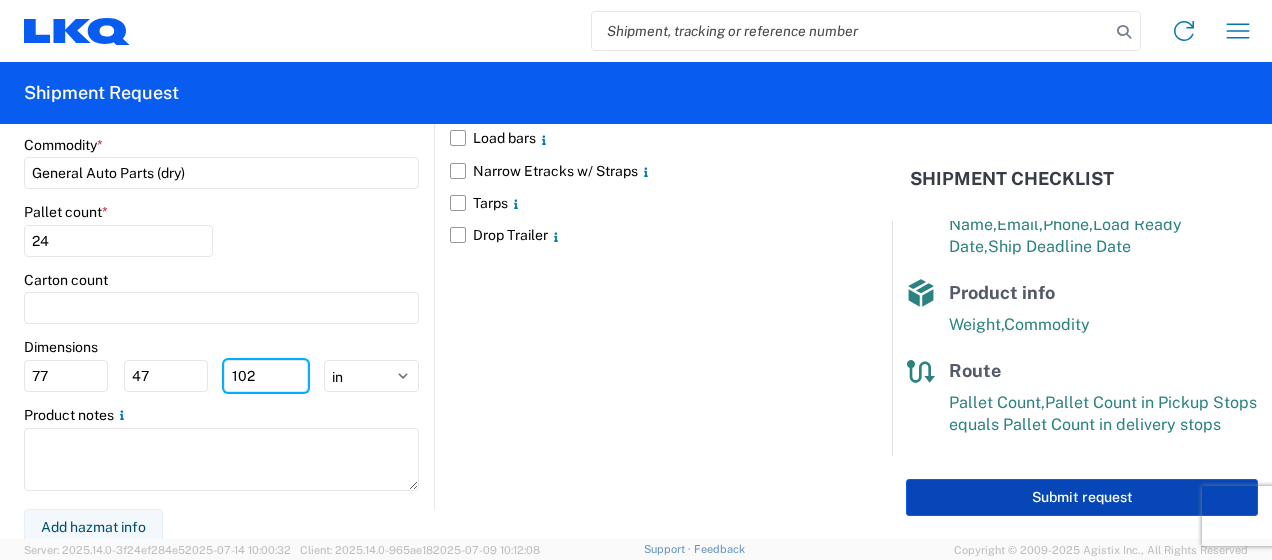 type on "102" 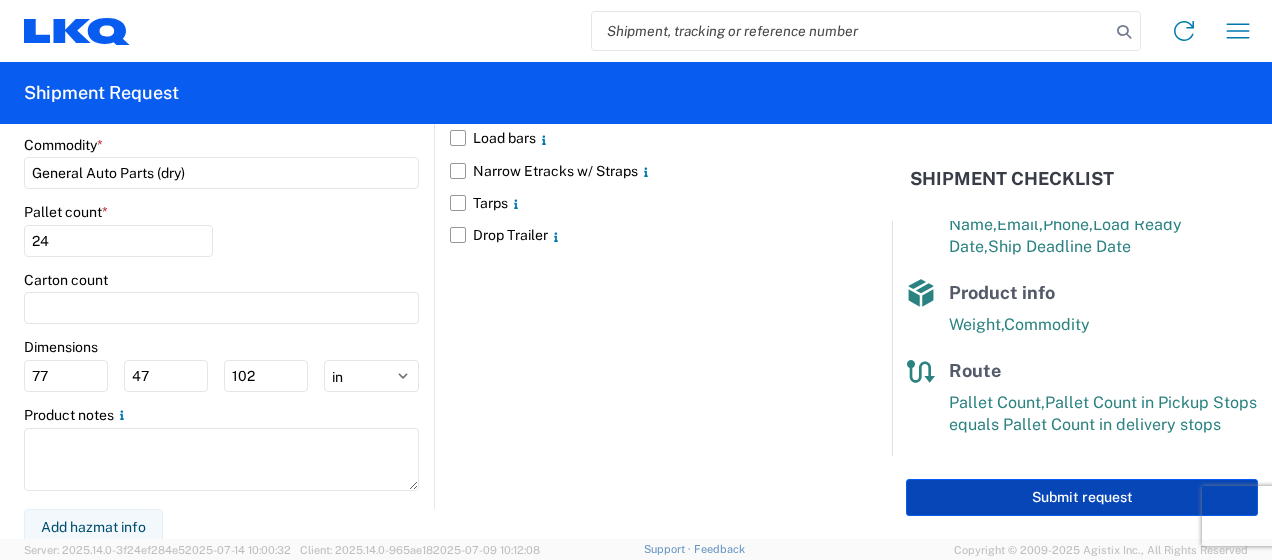 click on "Submit request" 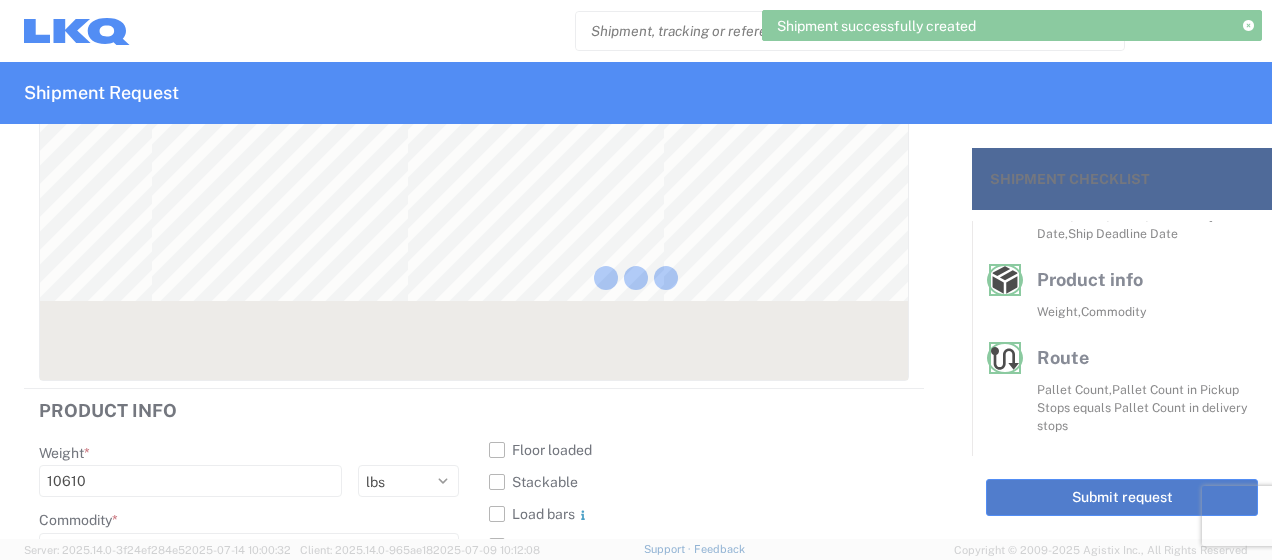 scroll, scrollTop: 373, scrollLeft: 0, axis: vertical 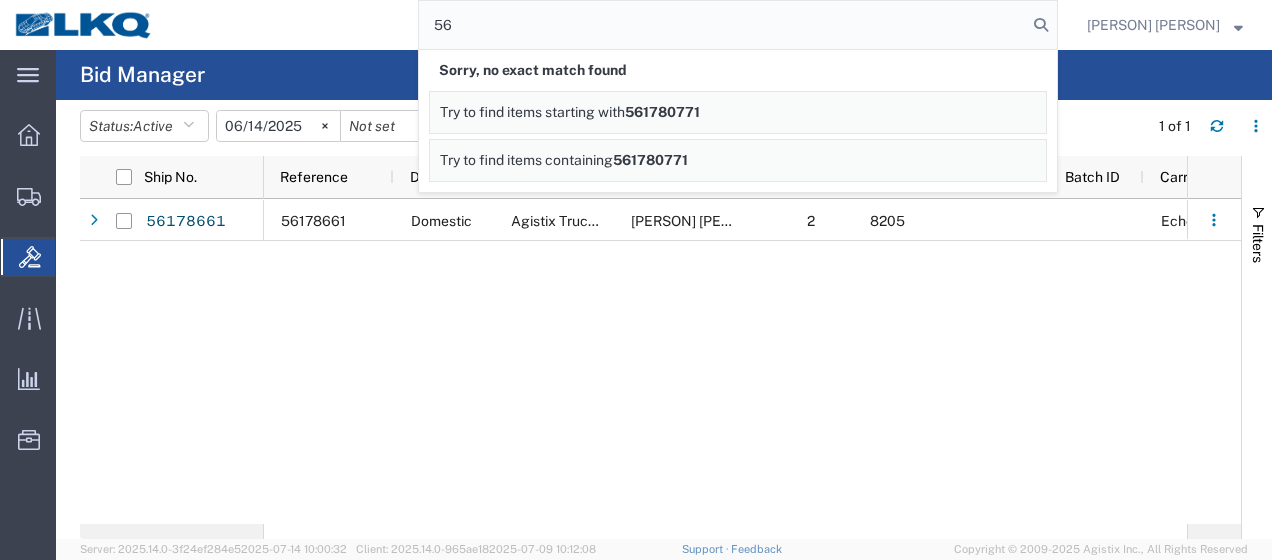 type on "5" 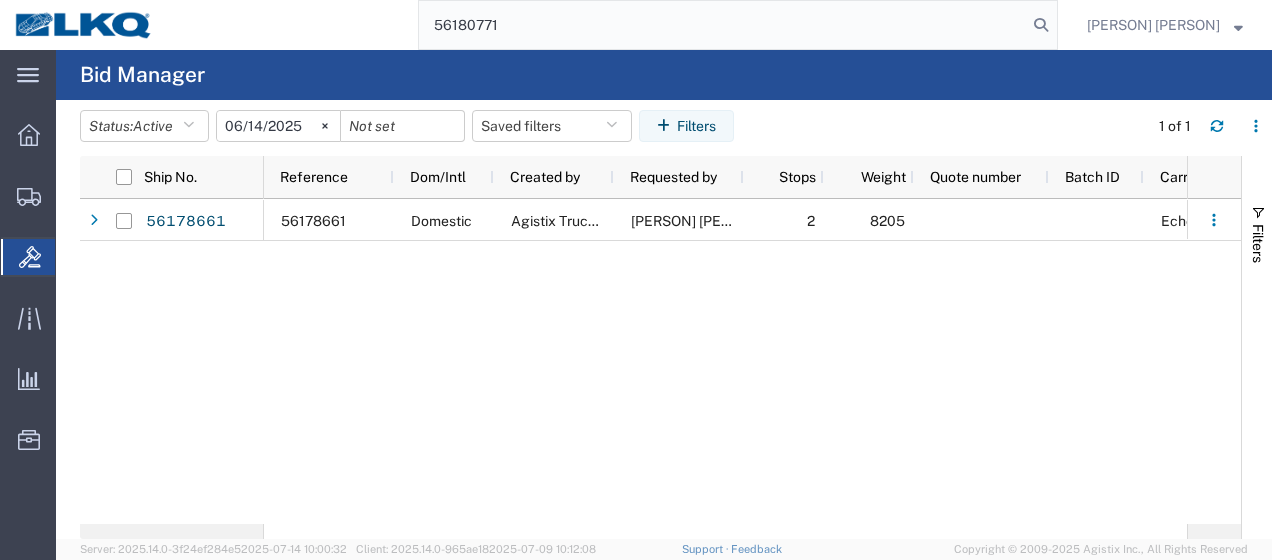 type on "56180771" 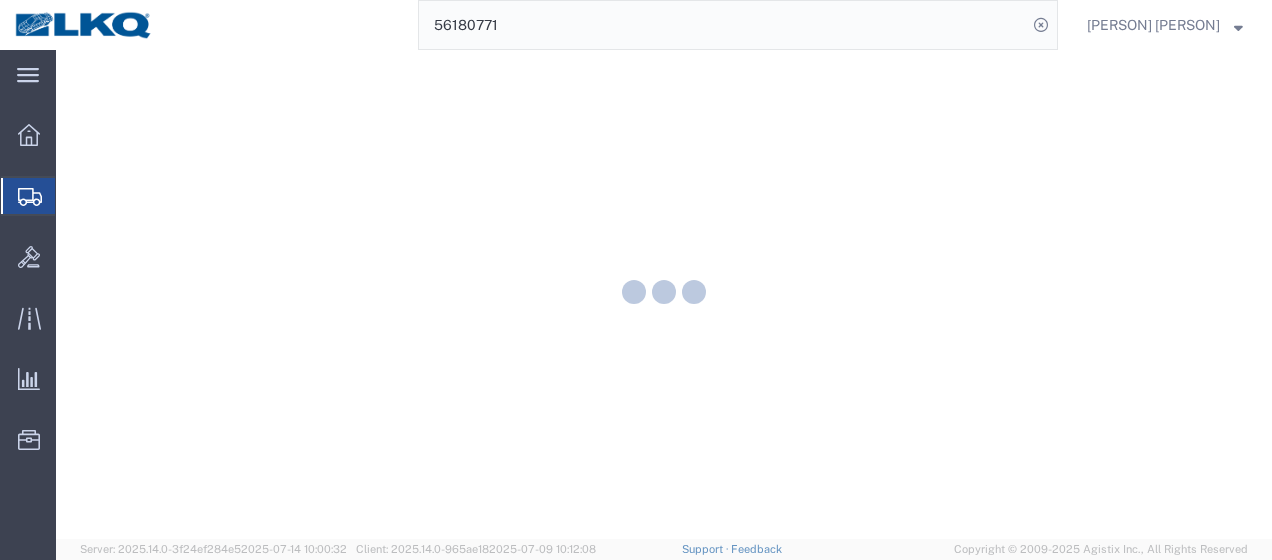 scroll, scrollTop: 0, scrollLeft: 0, axis: both 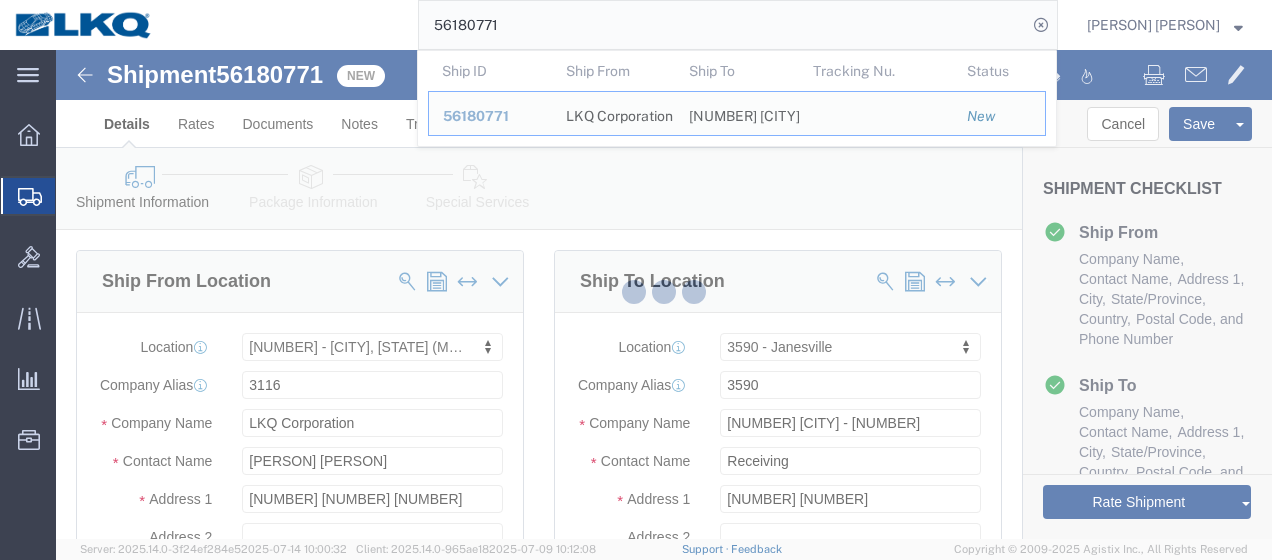 select on "27850" 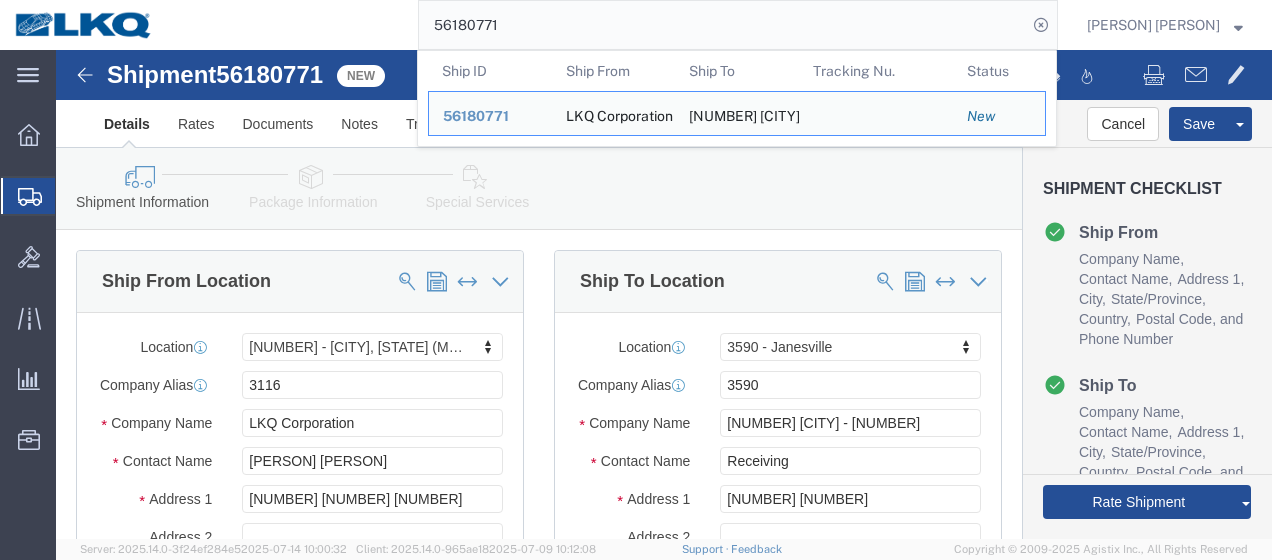 click on "Send To Bid" 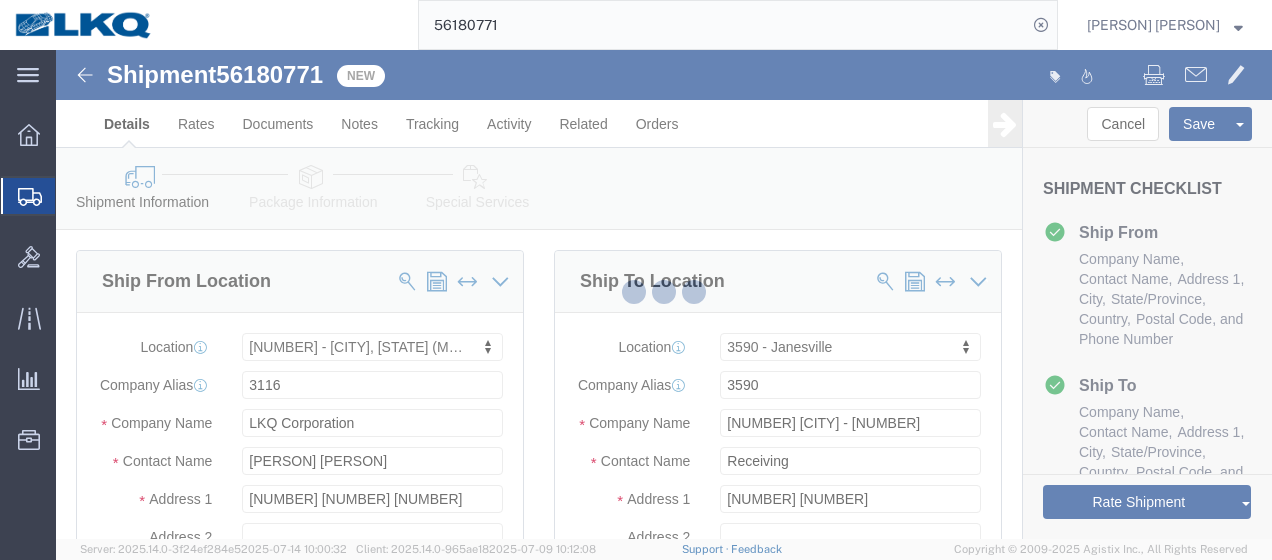 select on "TL" 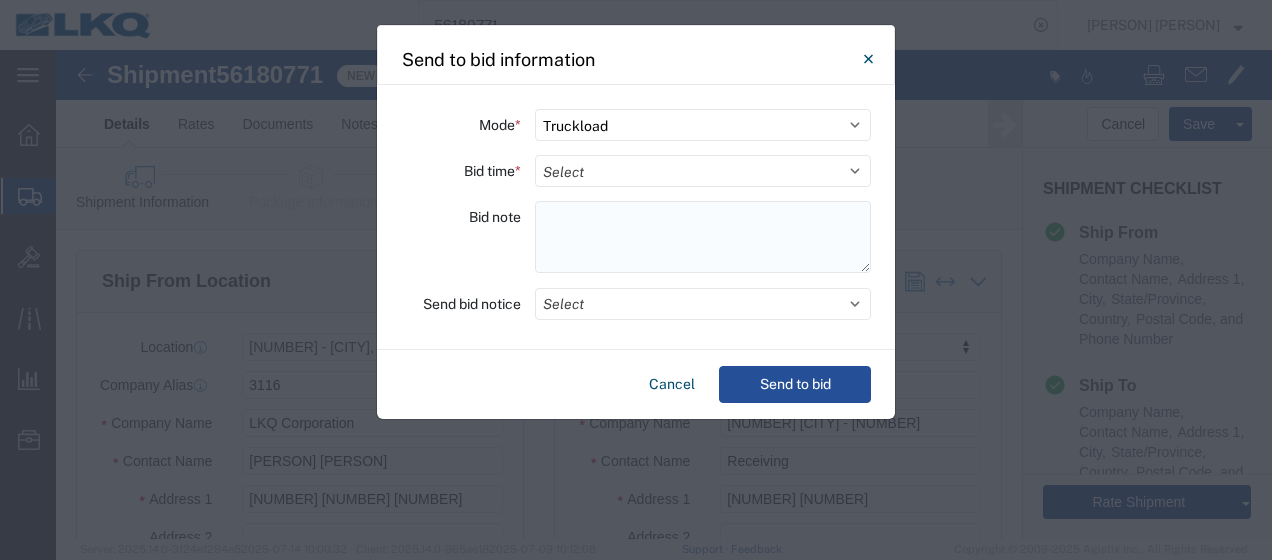 click 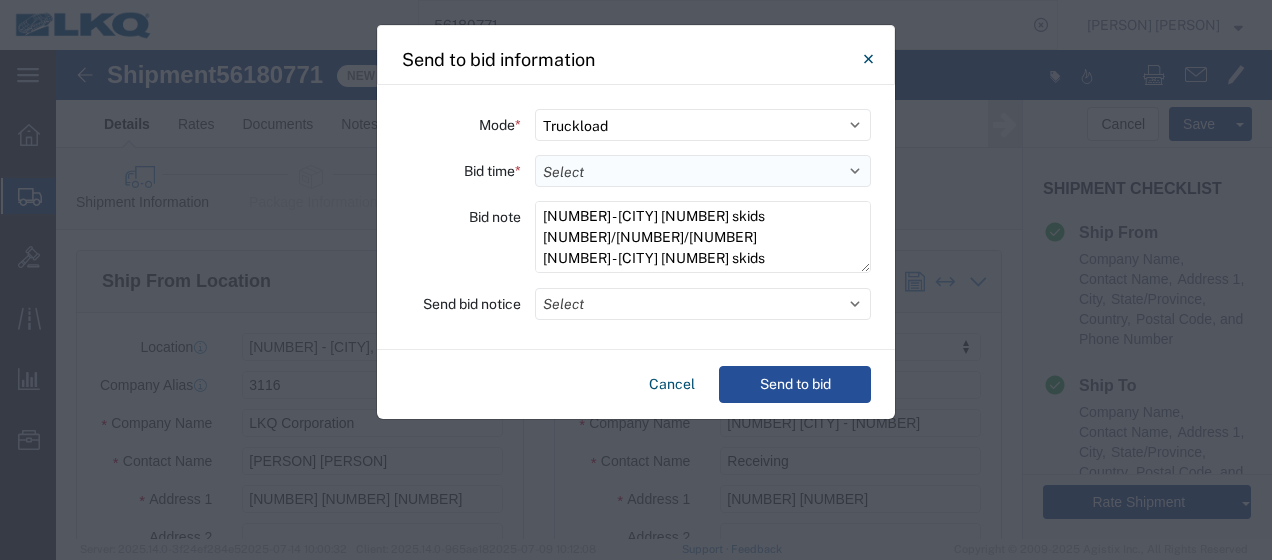 type on "[NUMBER] - [CITY] [NUMBER] skids [NUMBER]/[NUMBER]/[NUMBER]
[NUMBER] - [CITY] [NUMBER] skids [NUMBER]/[NUMBER]/[NUMBER]" 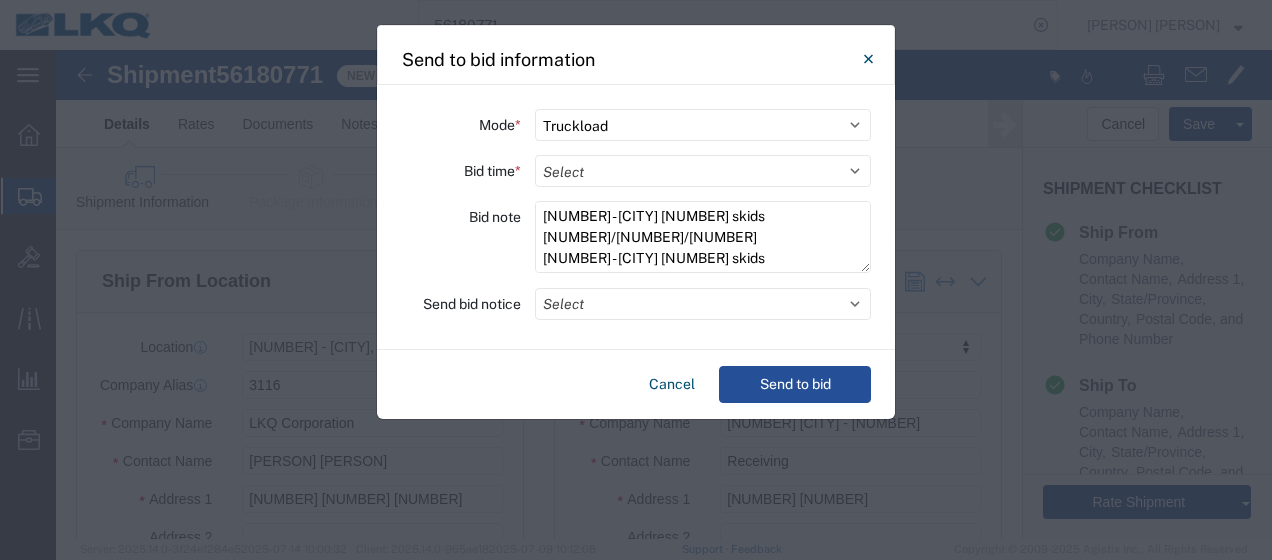 select on "4" 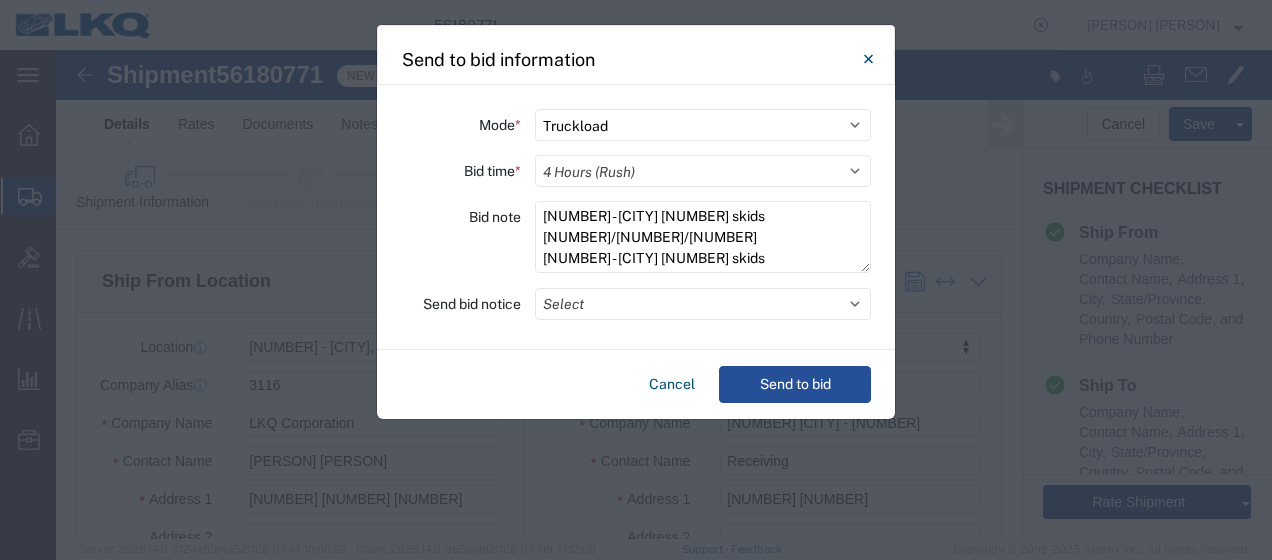 click on "Select 30 Min (Rush) 1 Hour (Rush) 2 Hours (Rush) 4 Hours (Rush) 8 Hours (Rush) 12 Hours (Rush) 16 Hours (Rush) 20 Hours (Rush) 24 Hours (Standard) 28 Hours (Extended) 32 Hours (Extended) 36 Hours (Extended) 2 Days (Extended) 3 Days (Extended) 4 Days (Extended) 5 Days (Extended) 6 Days (Extended) 7 Days (Extended)" 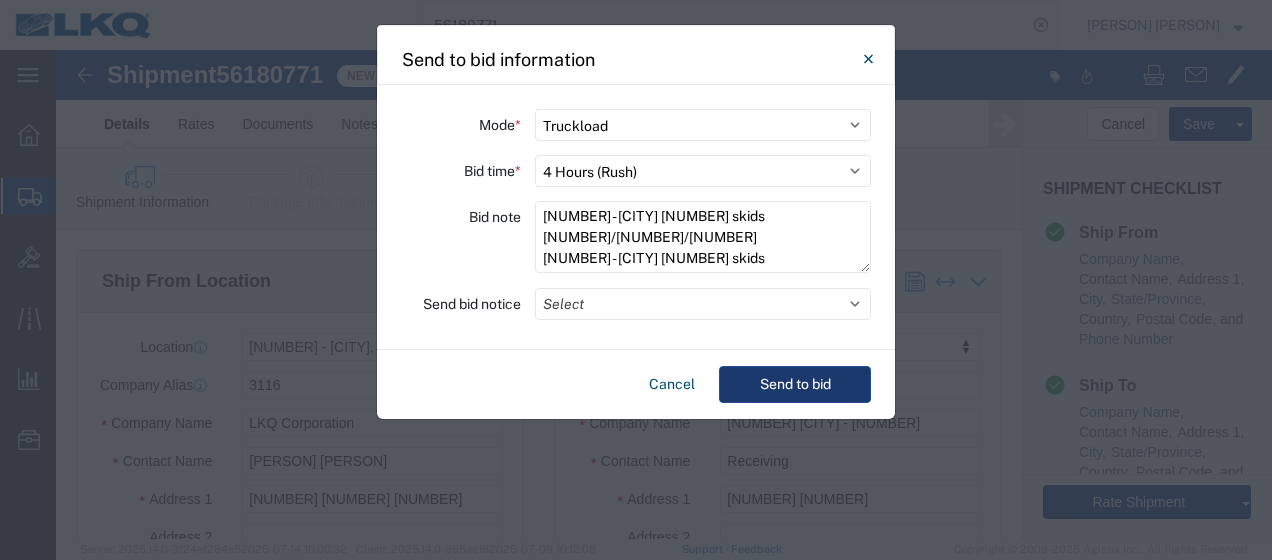click on "Send to bid" 